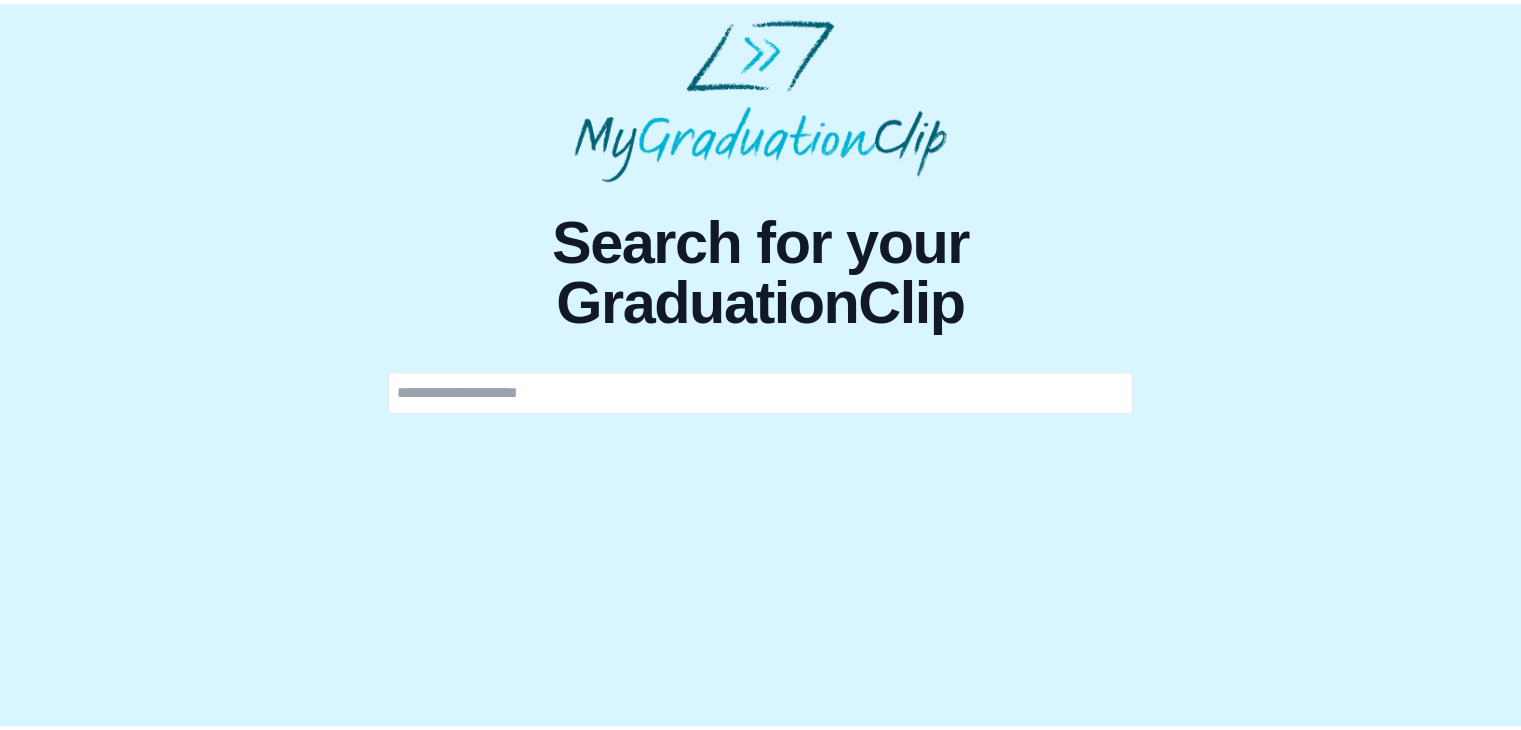 scroll, scrollTop: 0, scrollLeft: 0, axis: both 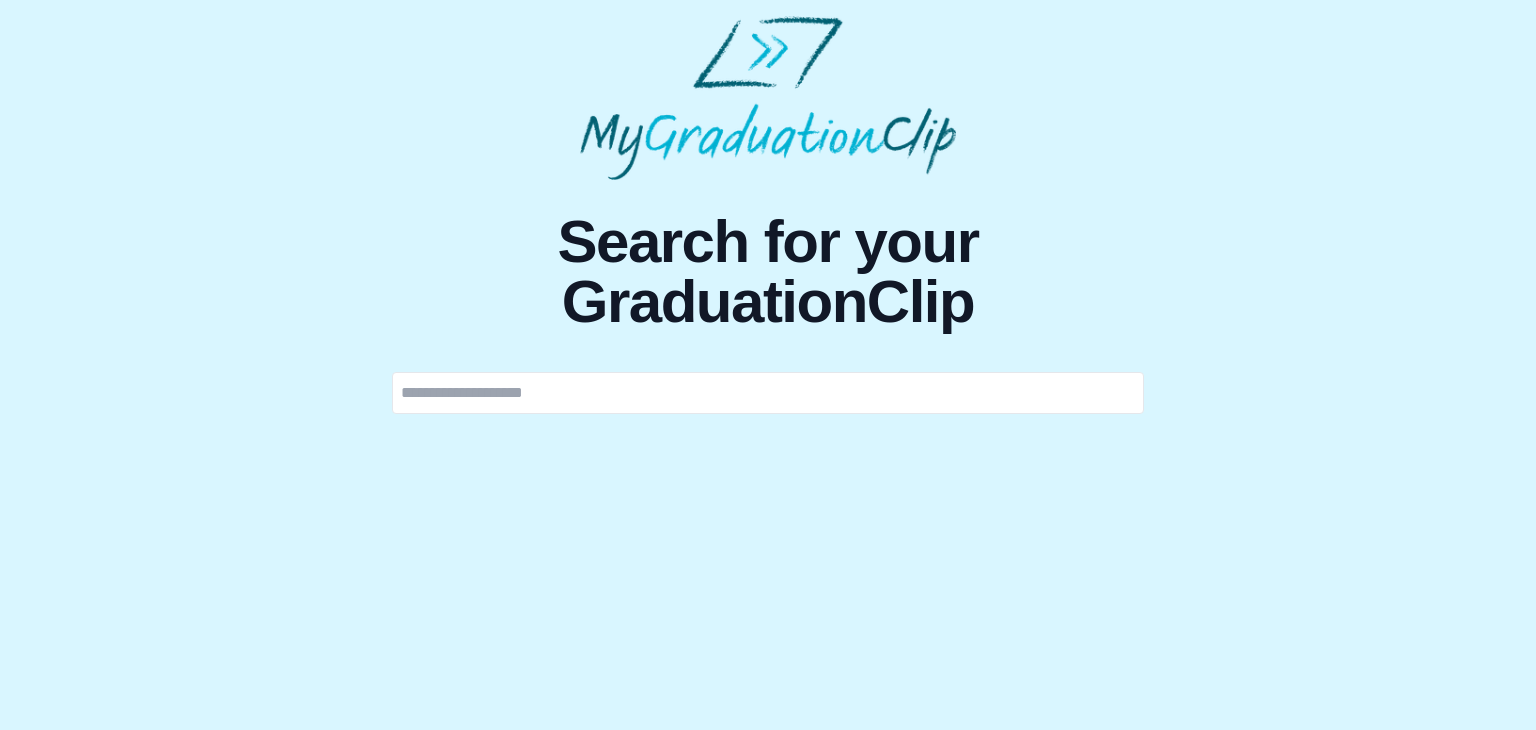 click at bounding box center [768, 393] 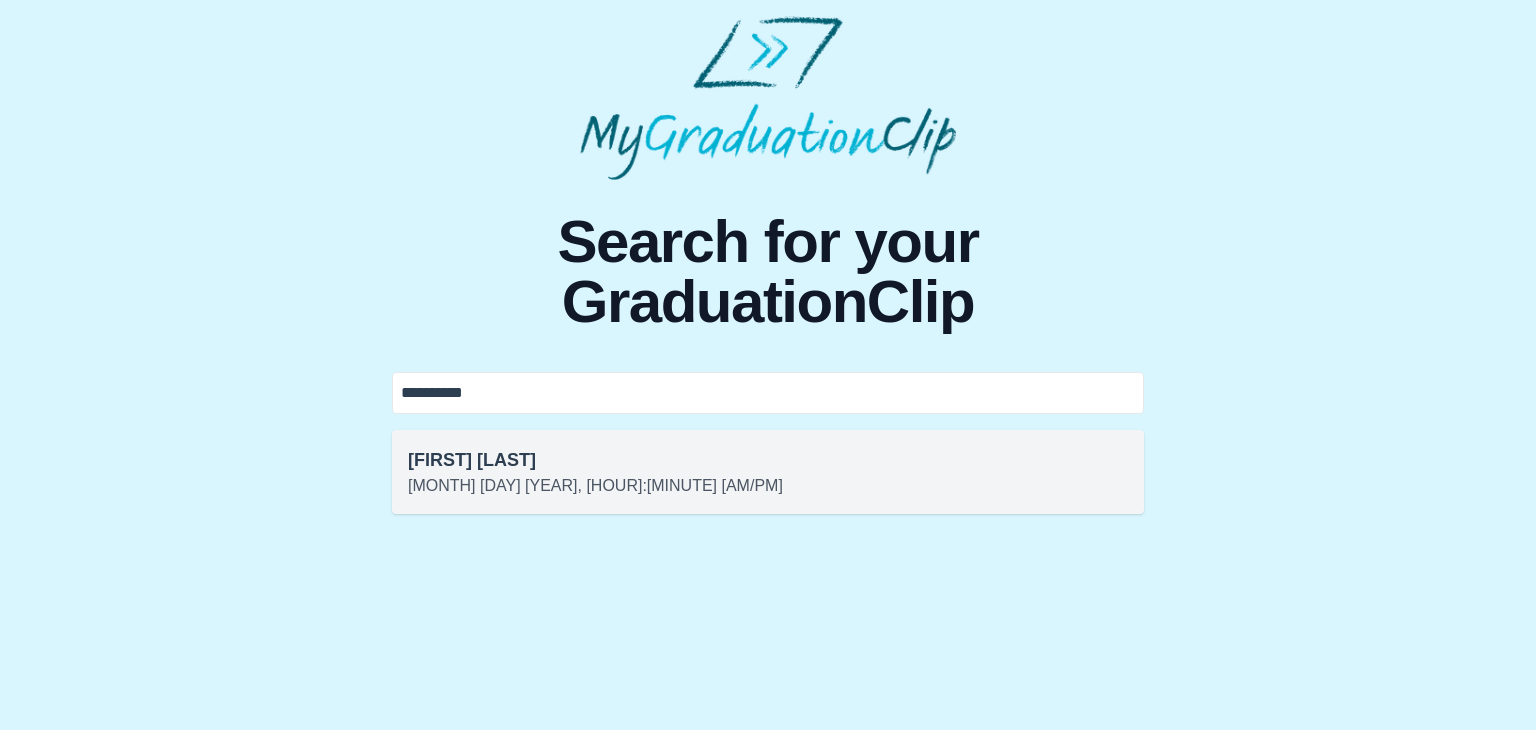 type on "**********" 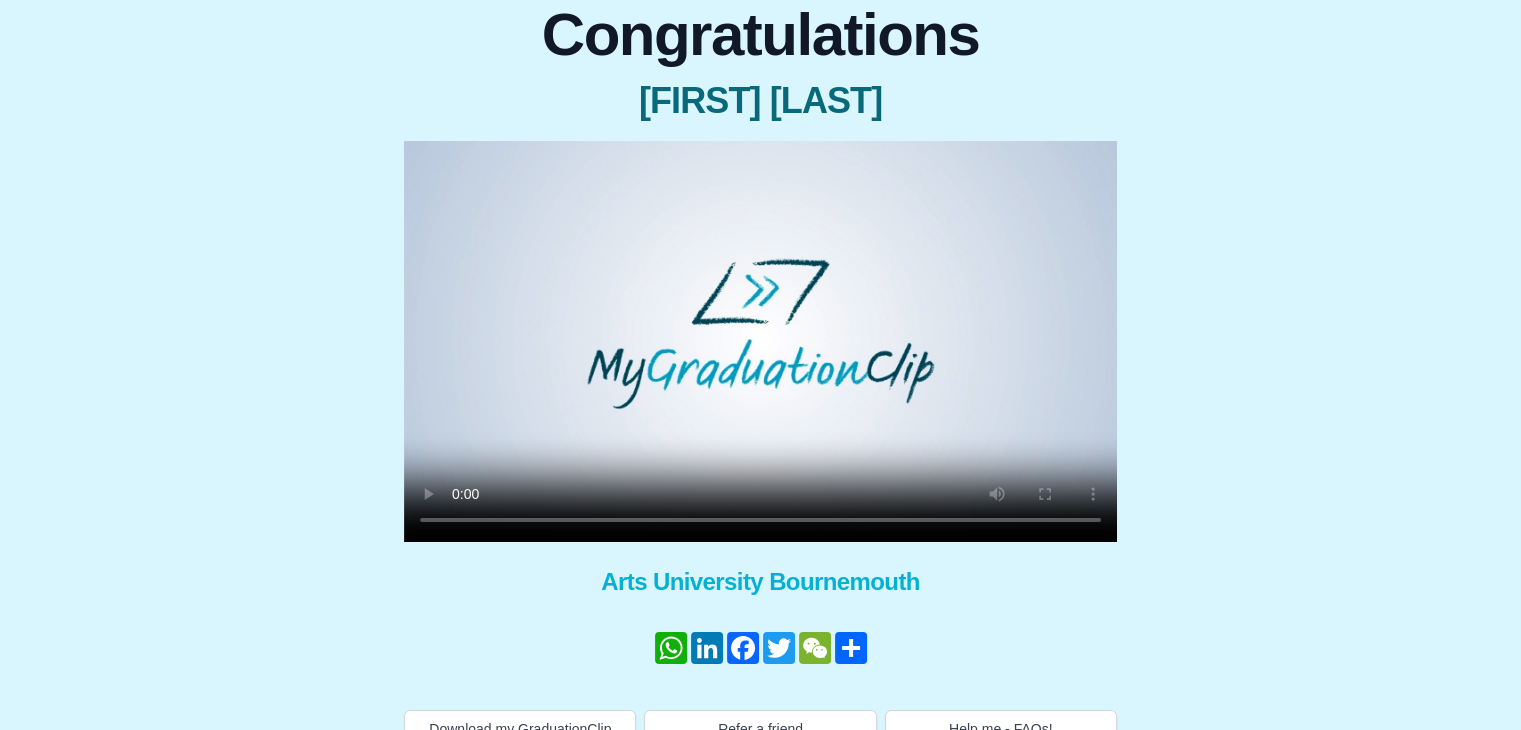 scroll, scrollTop: 191, scrollLeft: 0, axis: vertical 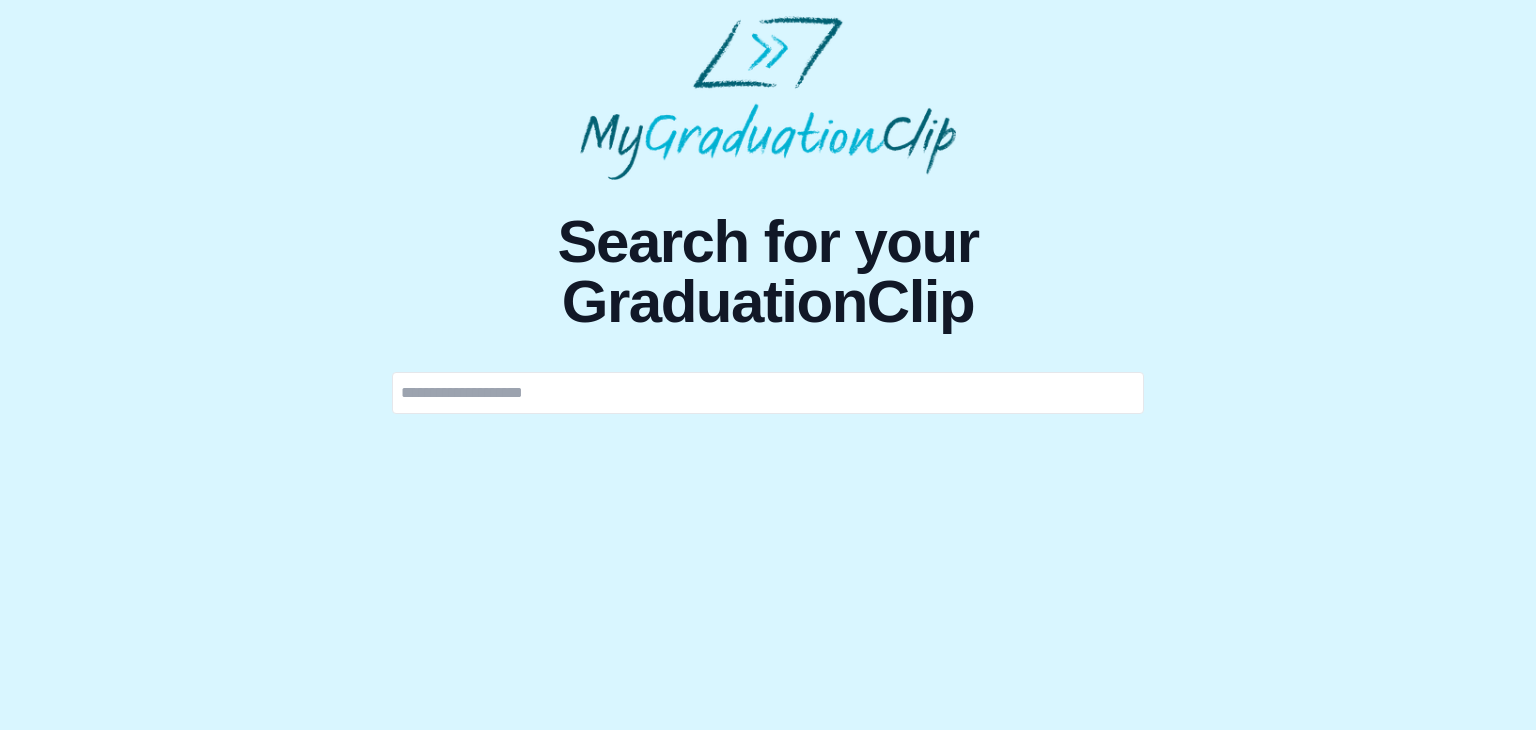click at bounding box center (768, 393) 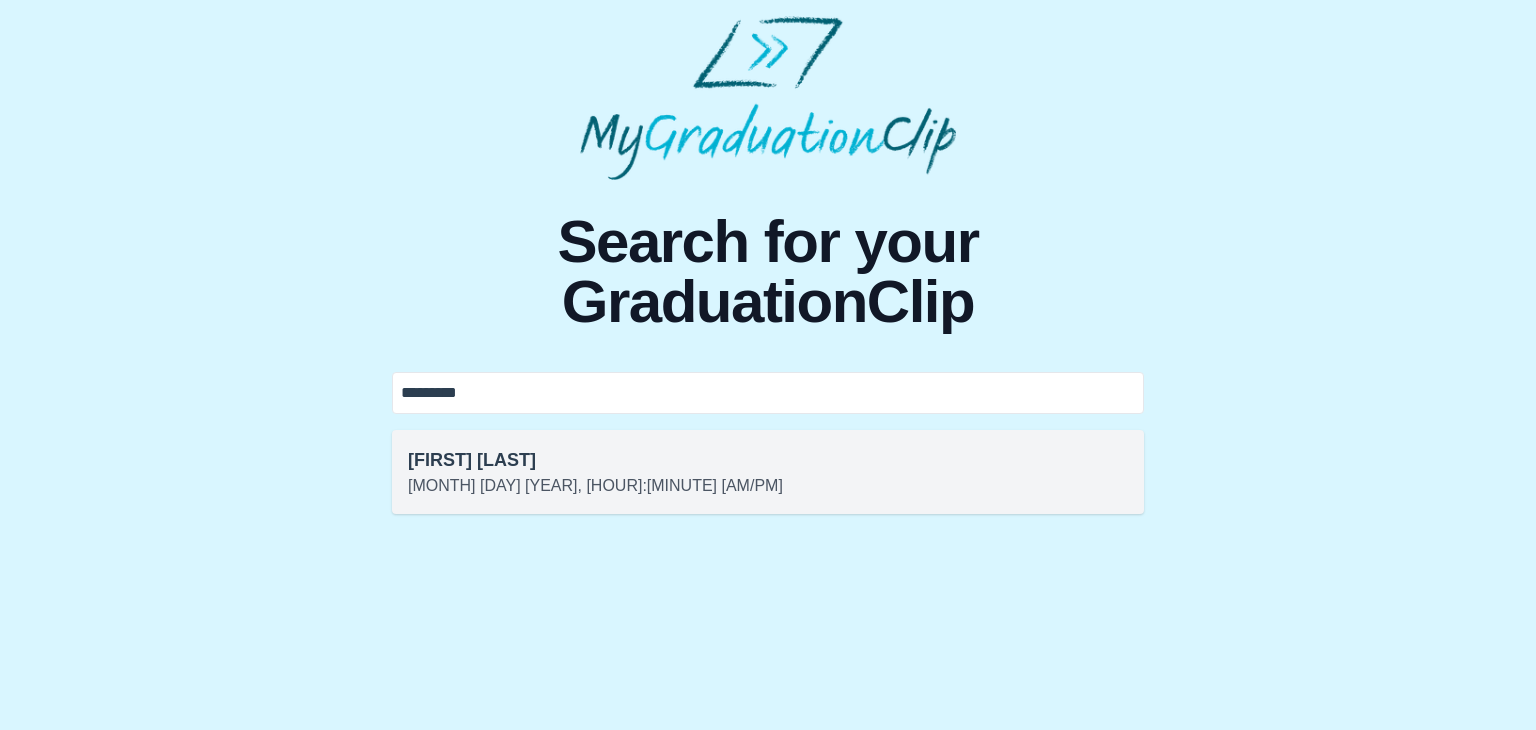 type on "*********" 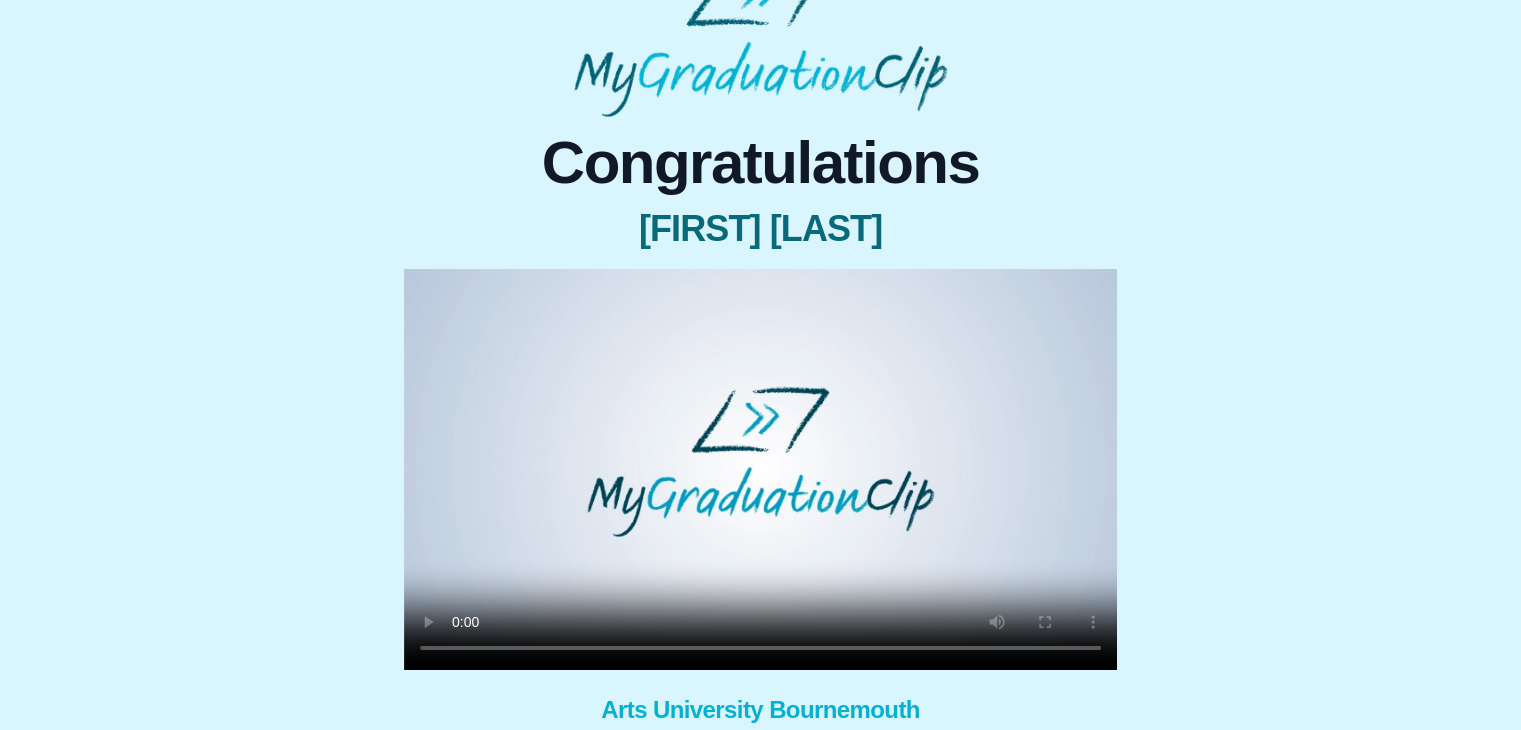 scroll, scrollTop: 84, scrollLeft: 0, axis: vertical 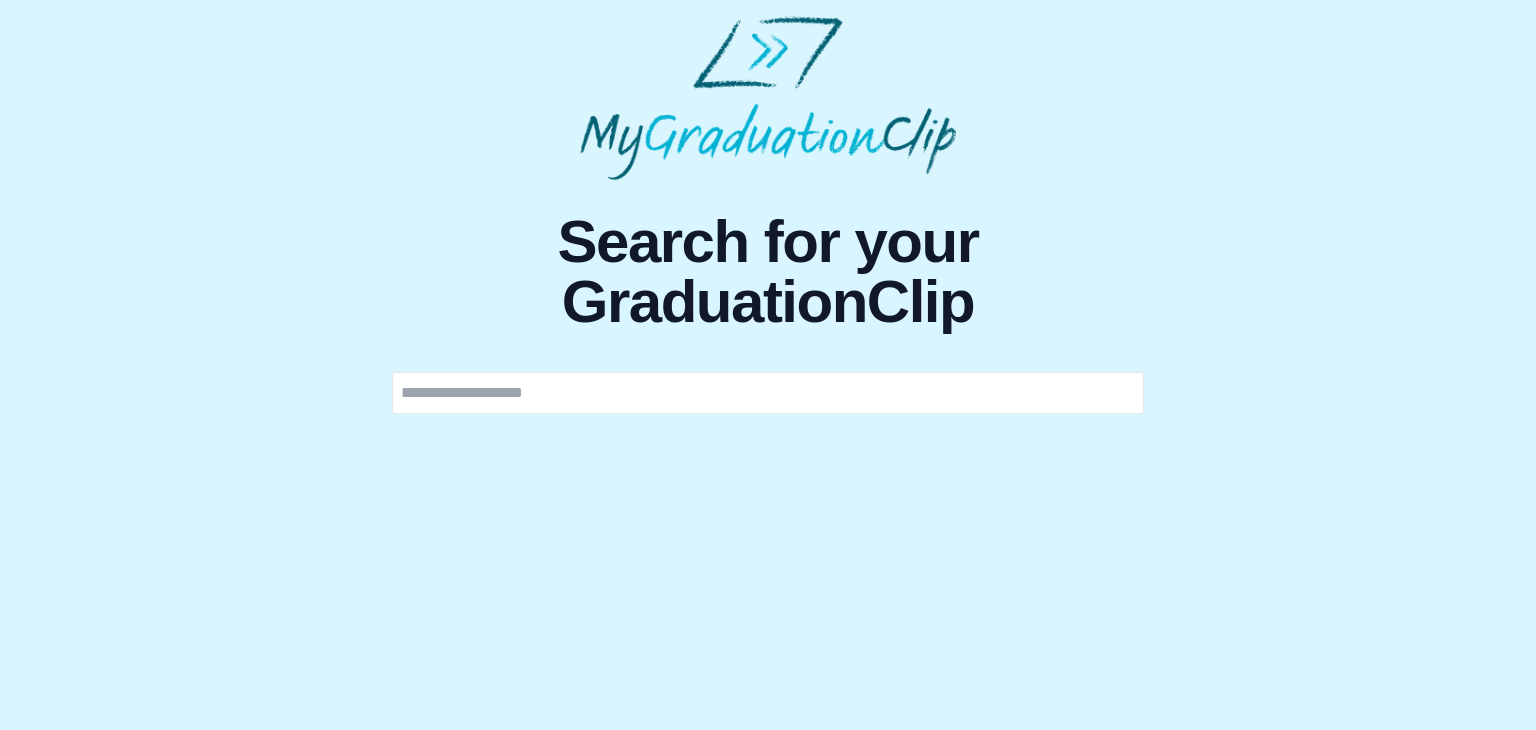 click at bounding box center [768, 393] 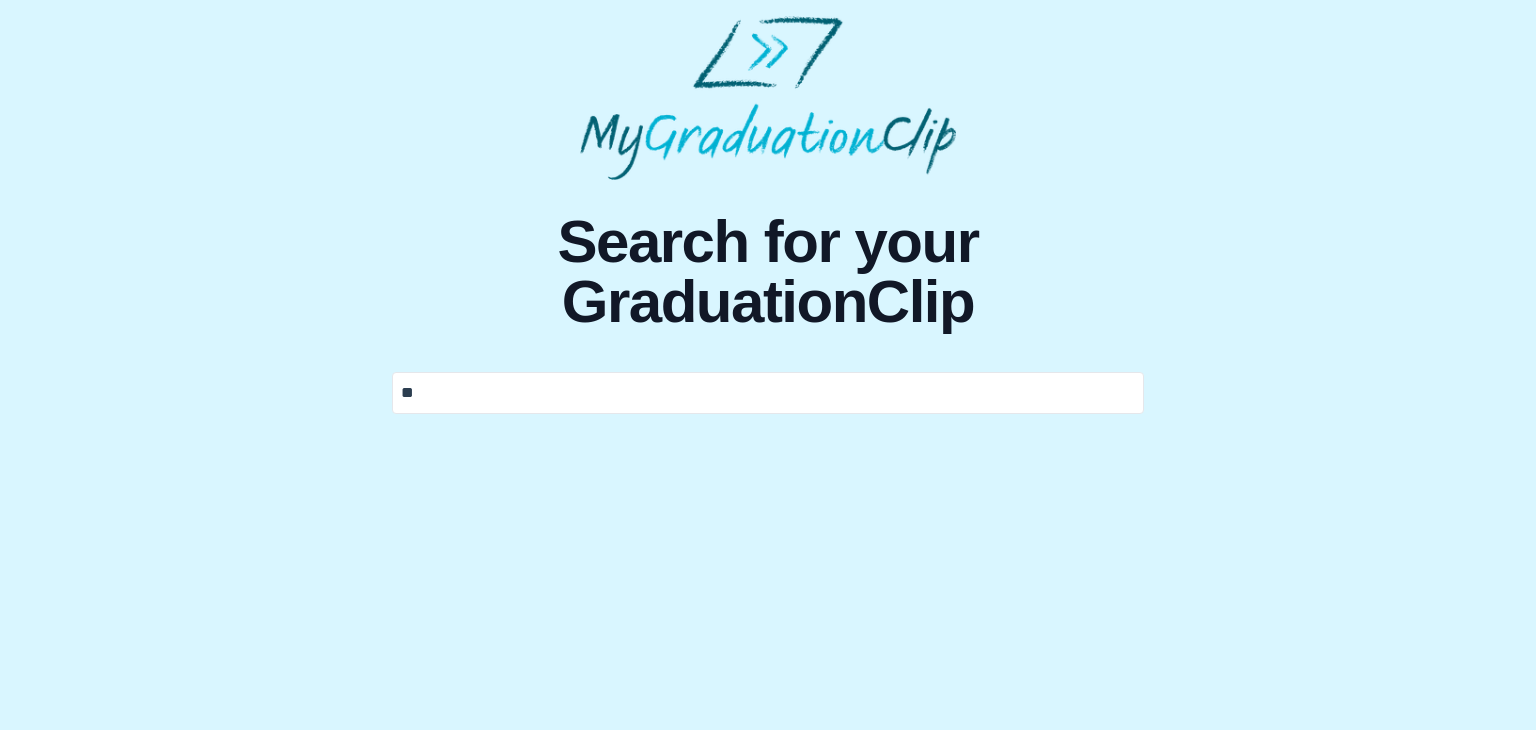 type on "*" 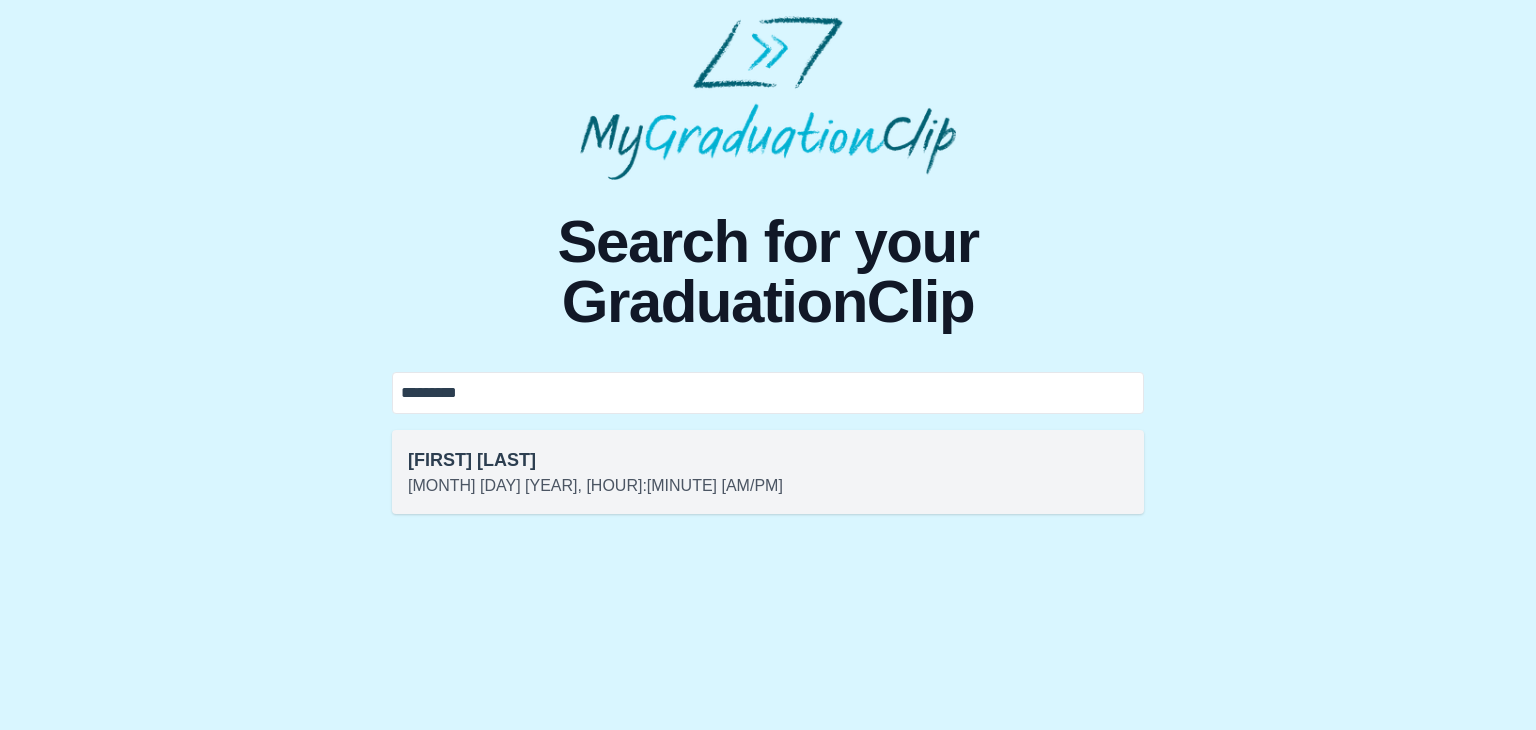 type on "*********" 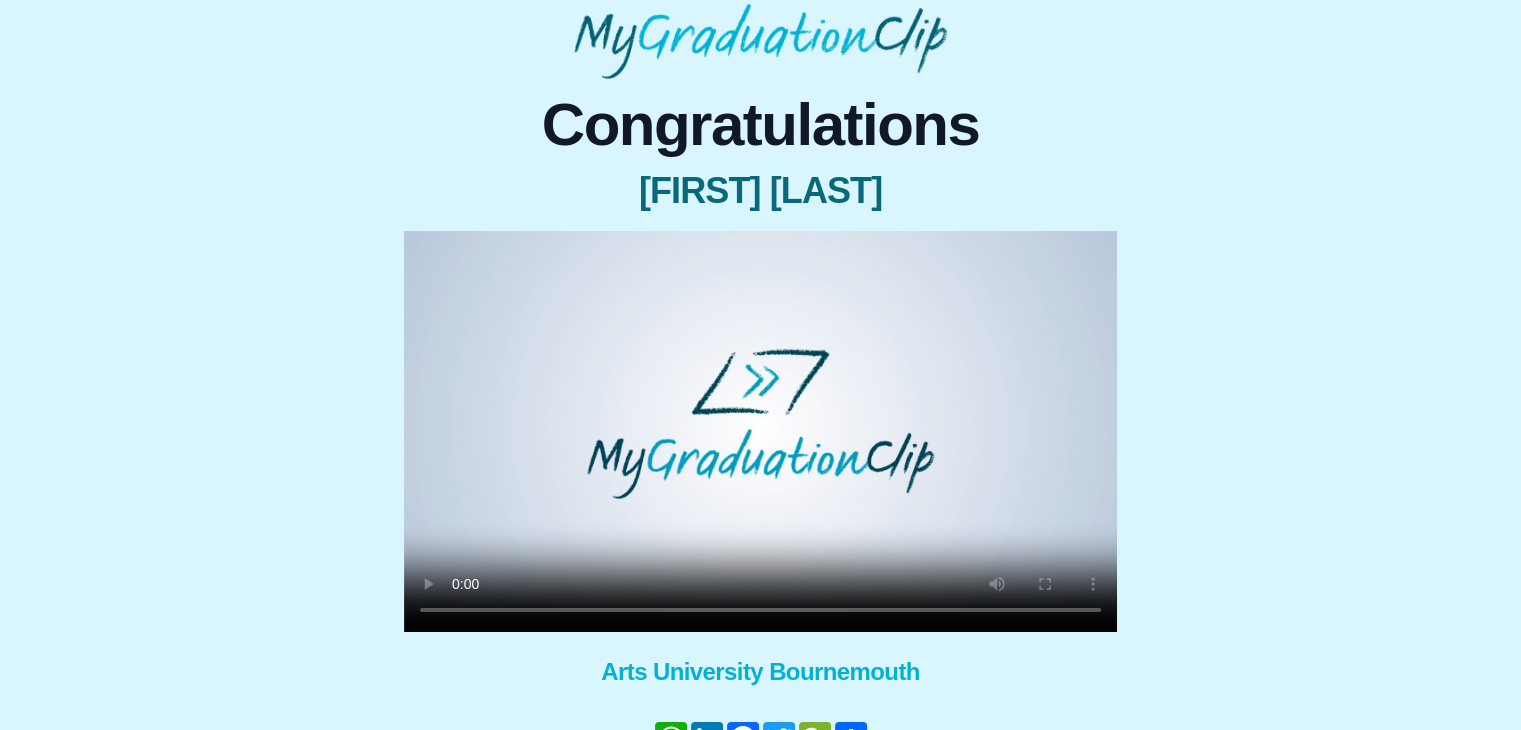 scroll, scrollTop: 136, scrollLeft: 0, axis: vertical 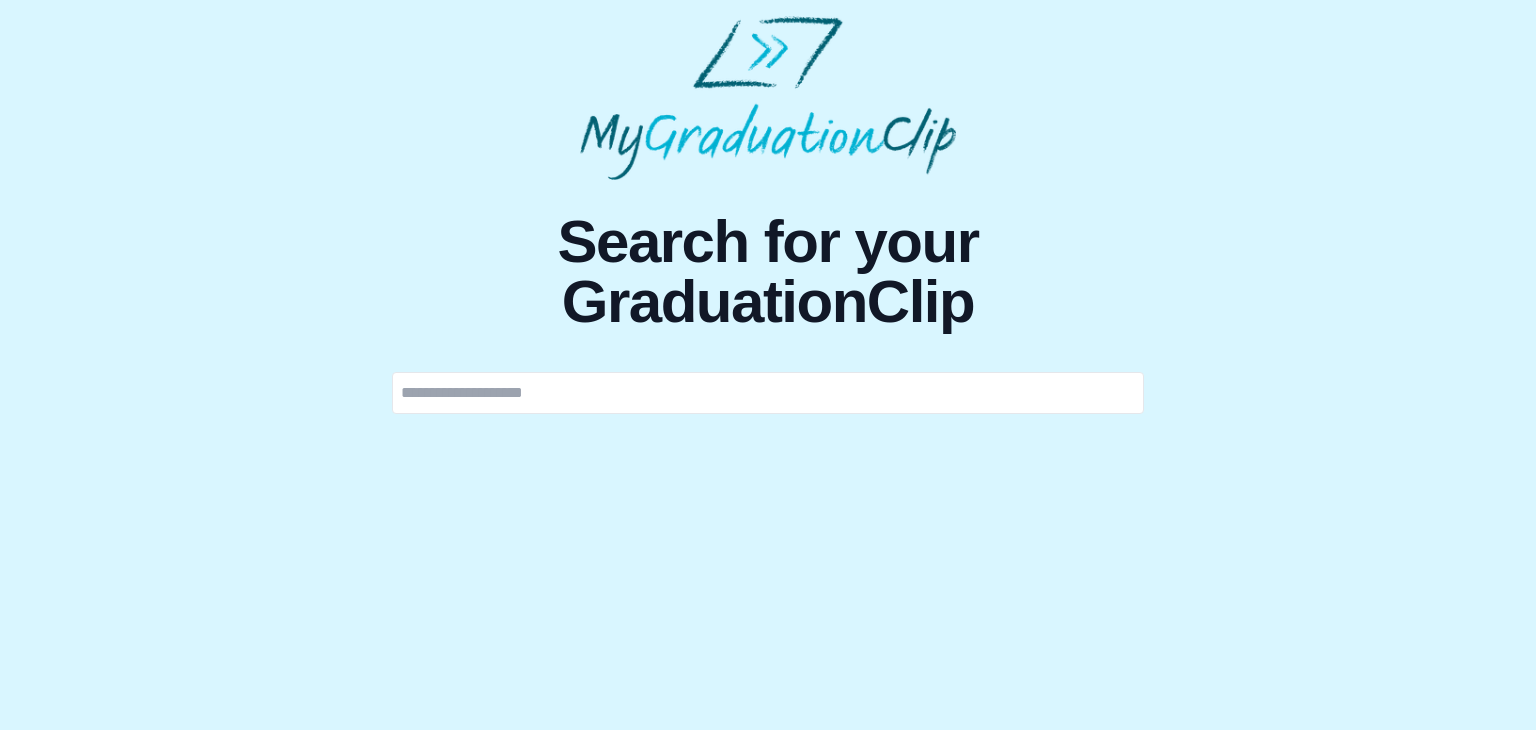 click at bounding box center (768, 393) 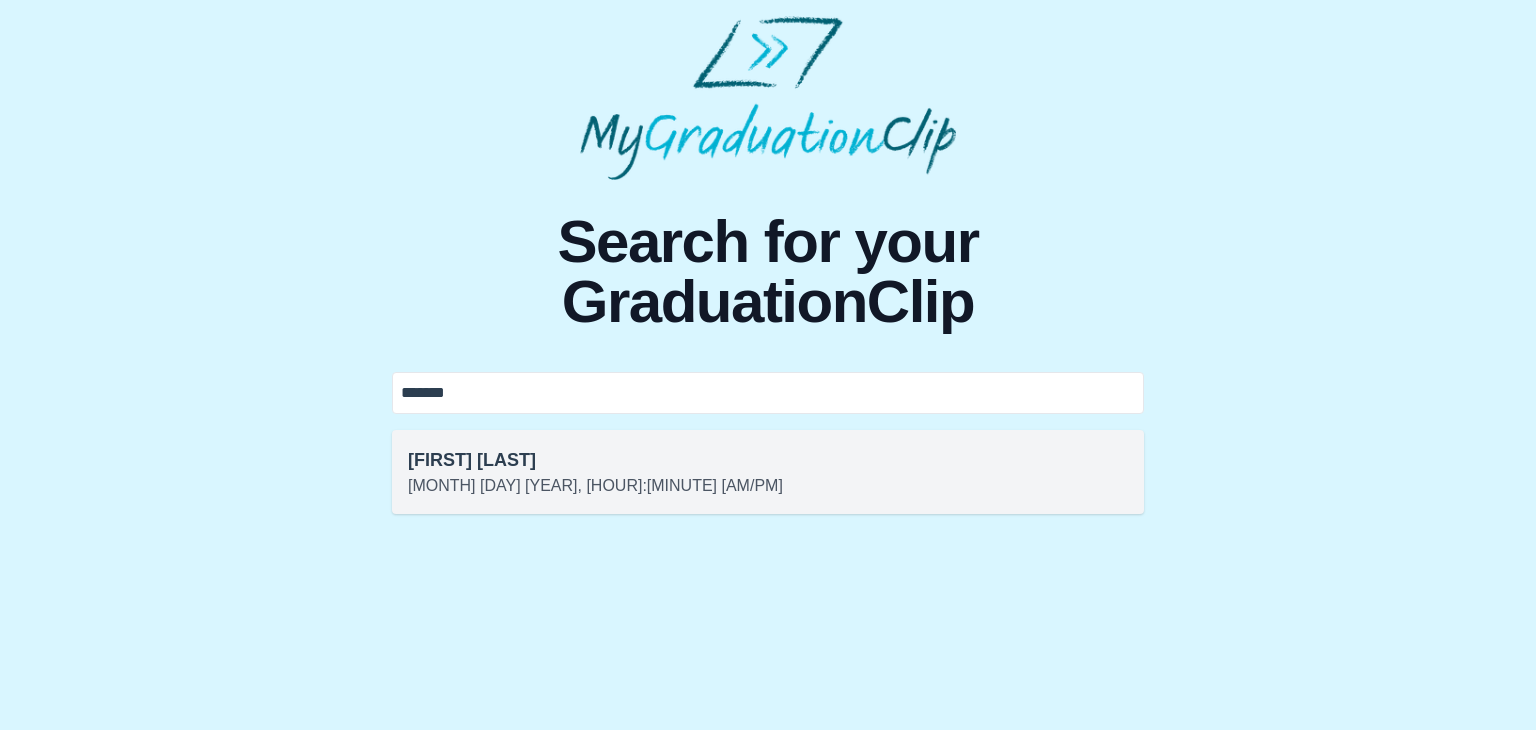 type on "*******" 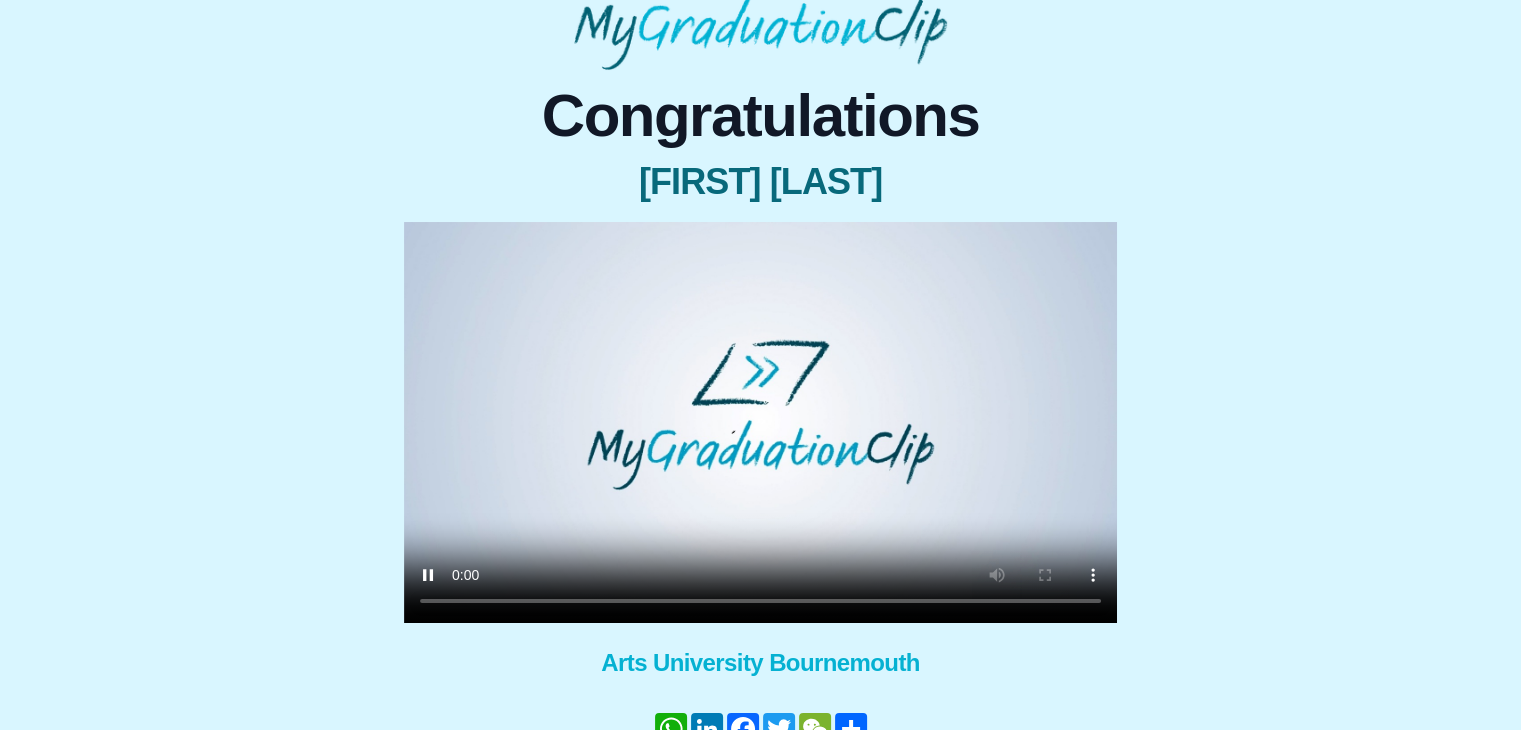 scroll, scrollTop: 140, scrollLeft: 0, axis: vertical 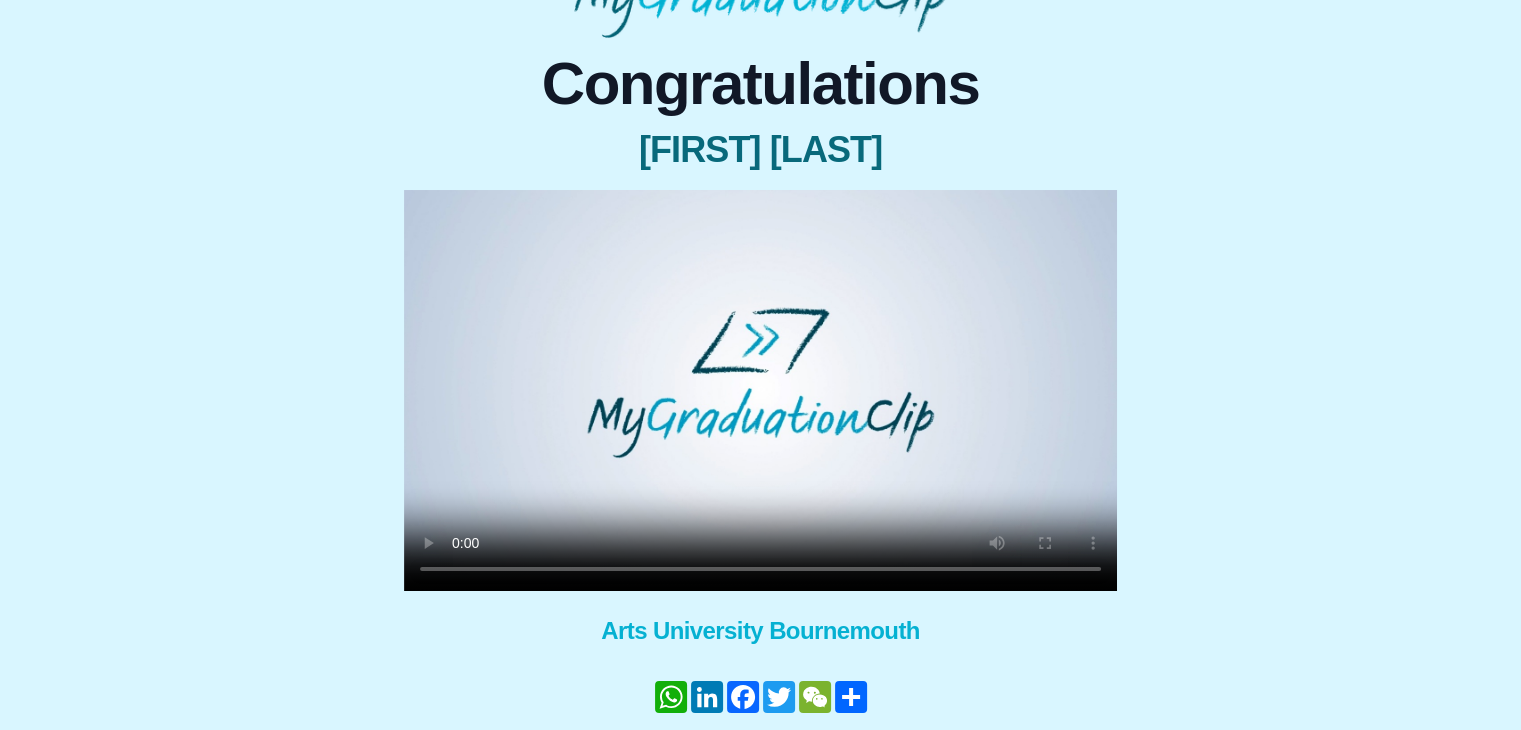 type 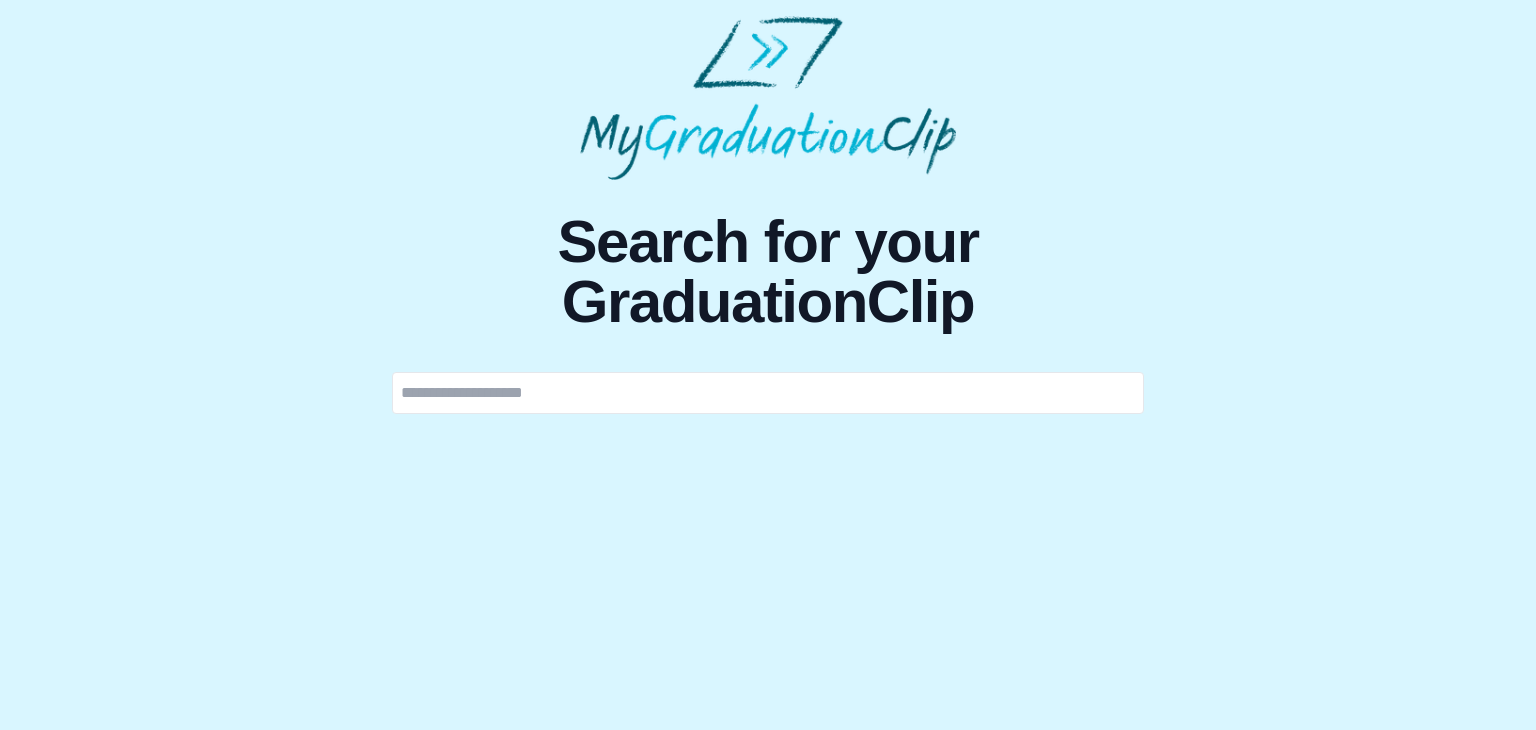 click at bounding box center [768, 393] 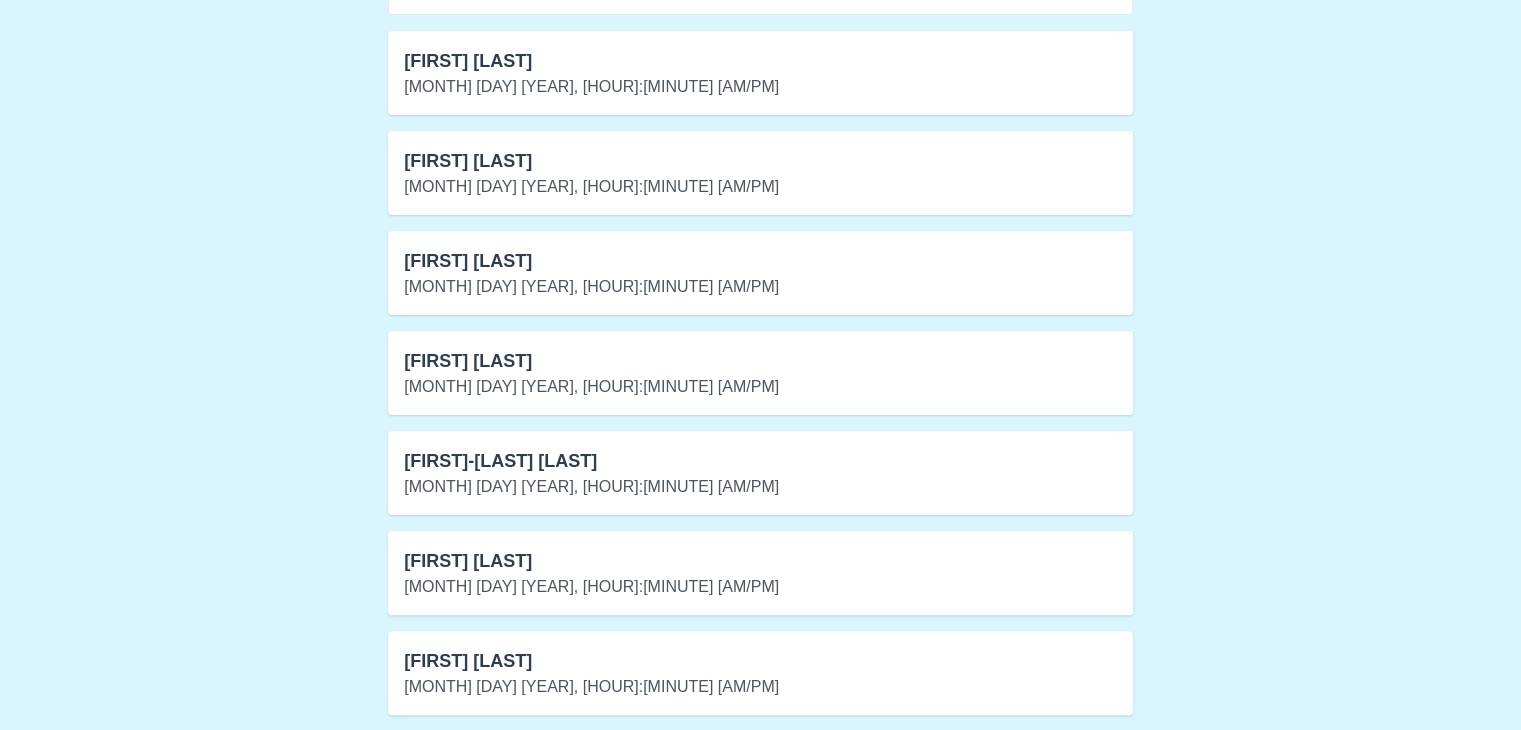 scroll, scrollTop: 0, scrollLeft: 0, axis: both 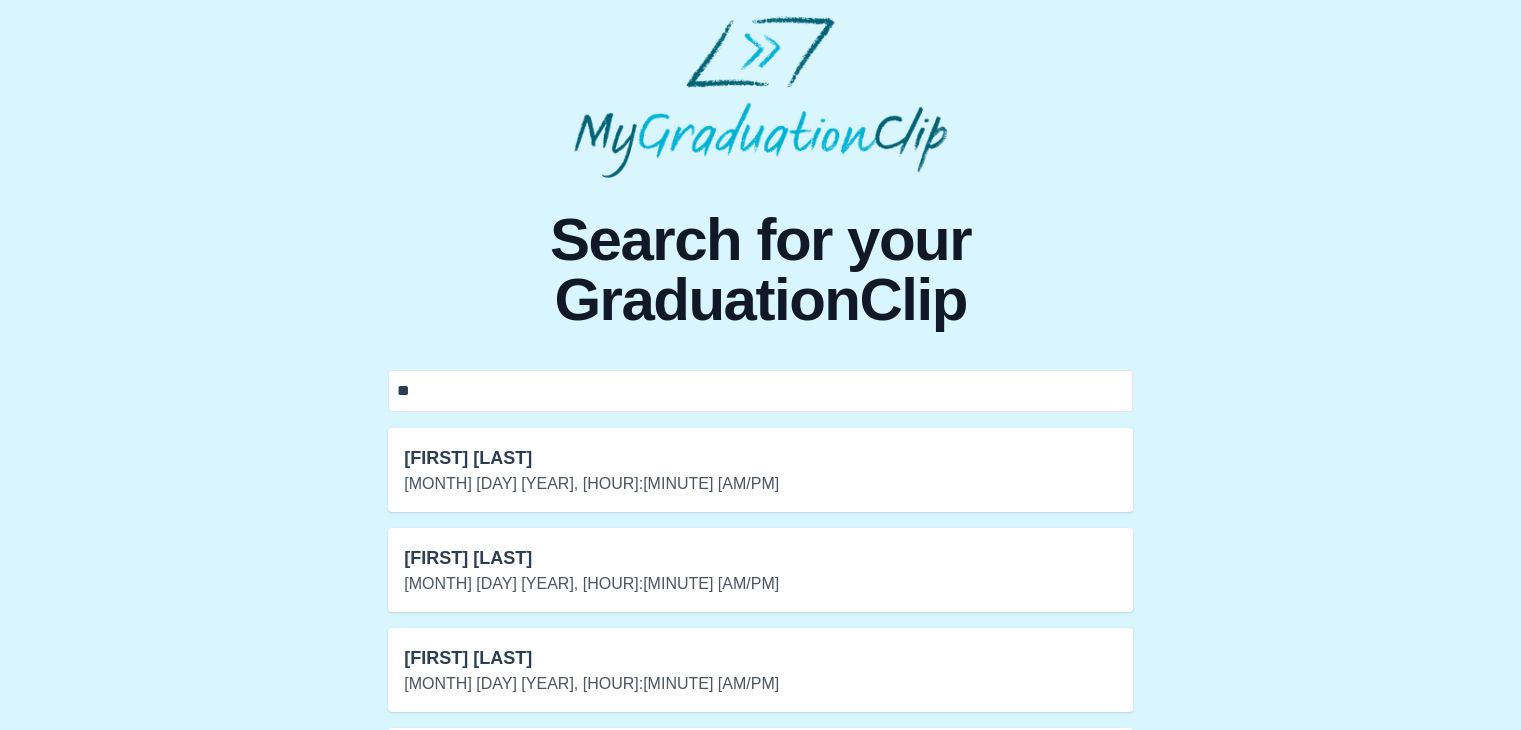 type on "*" 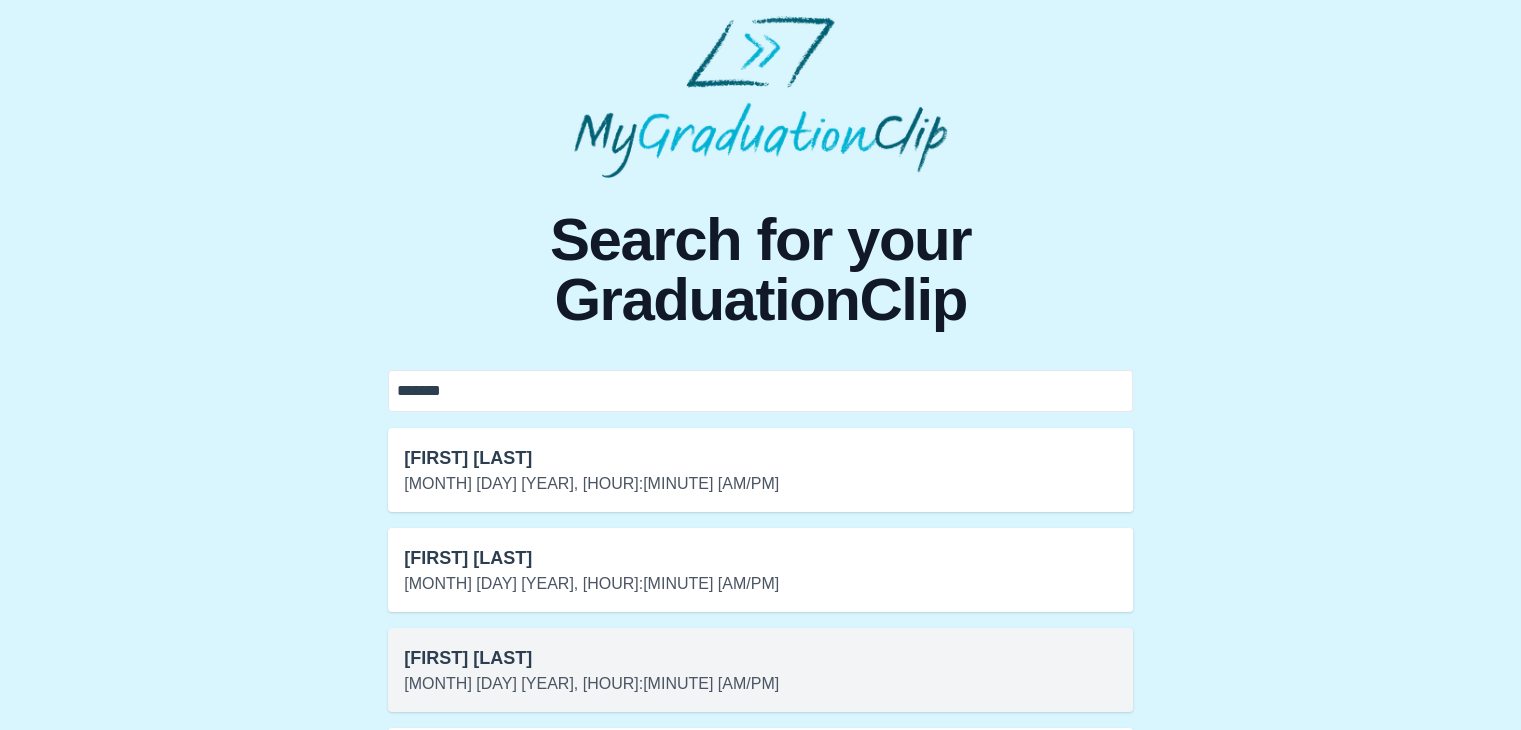 type on "*******" 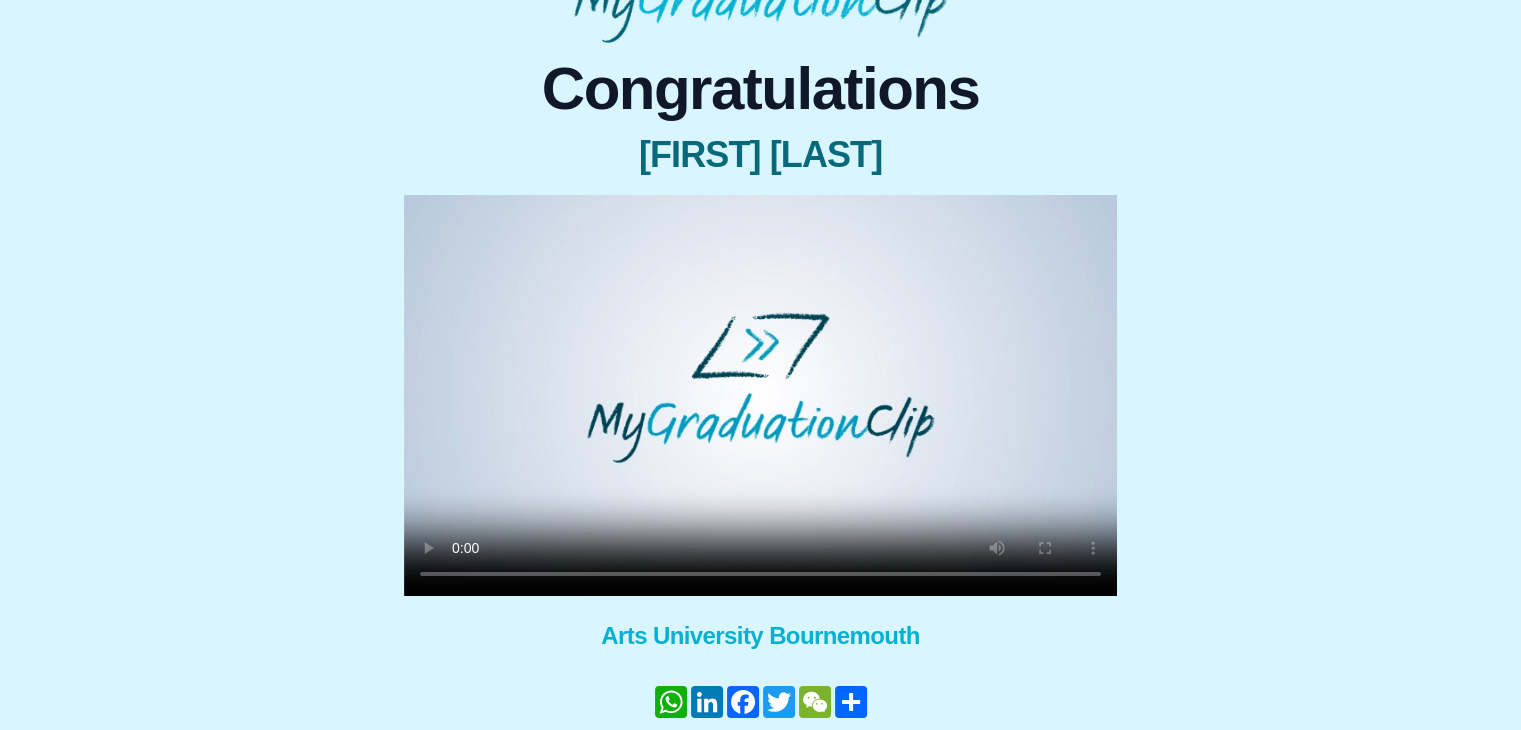scroll, scrollTop: 168, scrollLeft: 0, axis: vertical 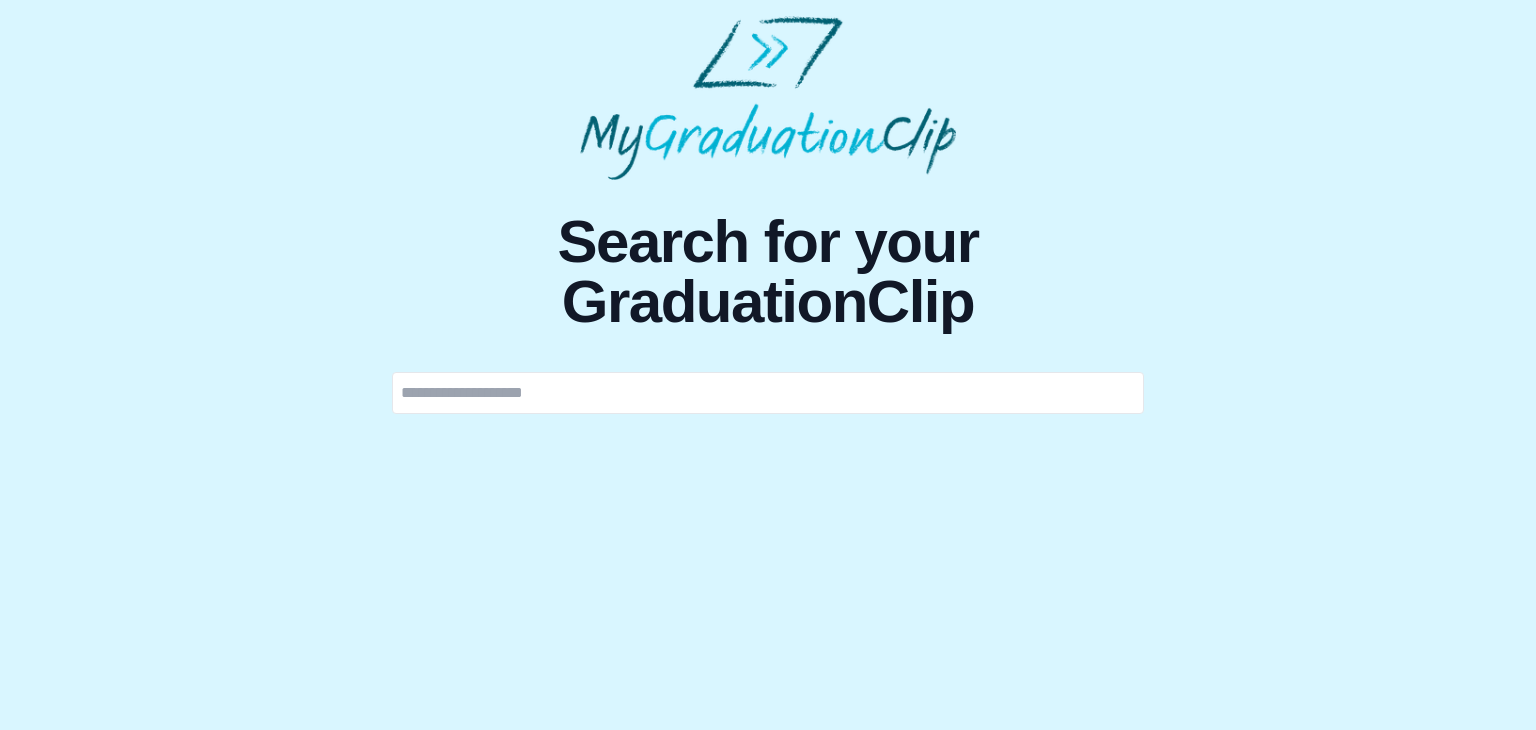 click at bounding box center (768, 393) 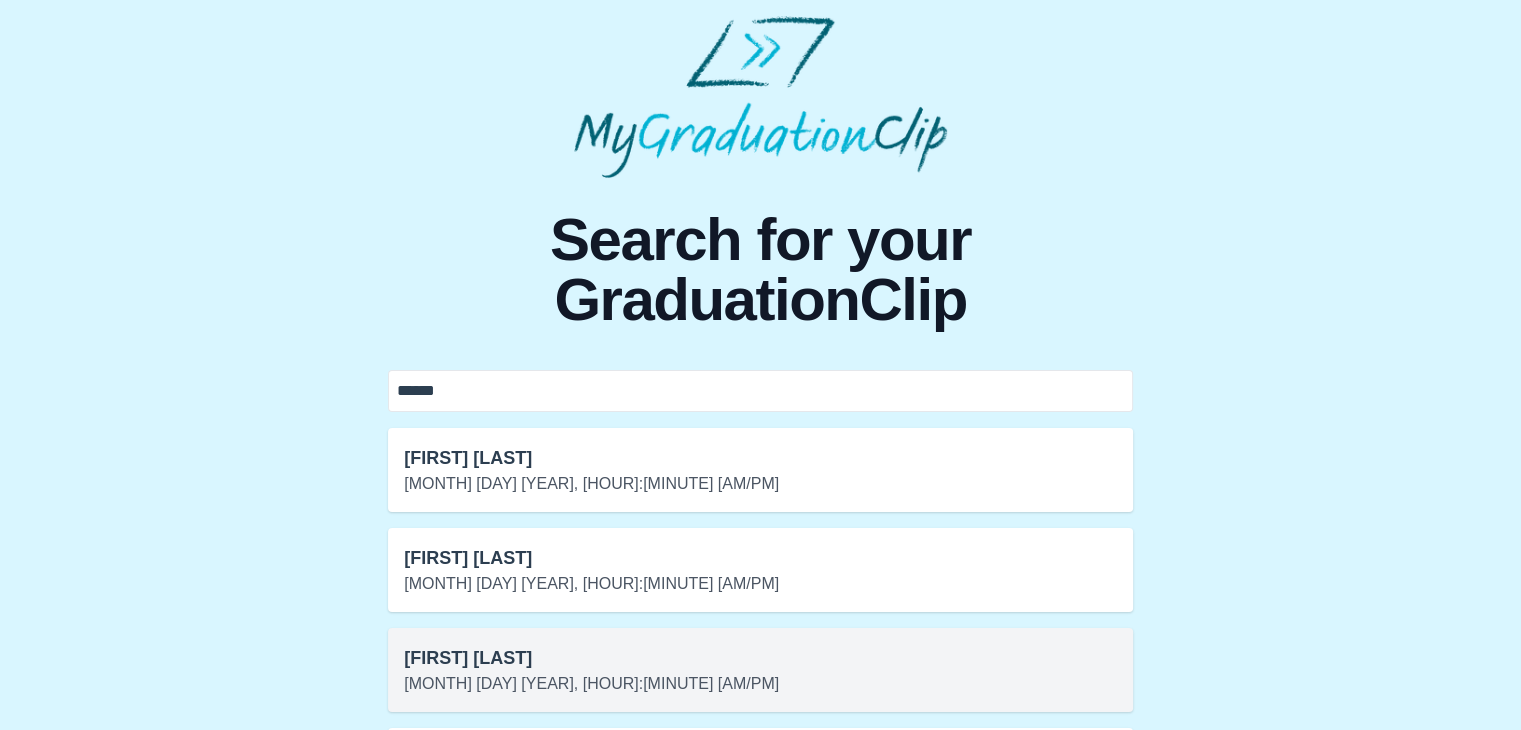 type on "******" 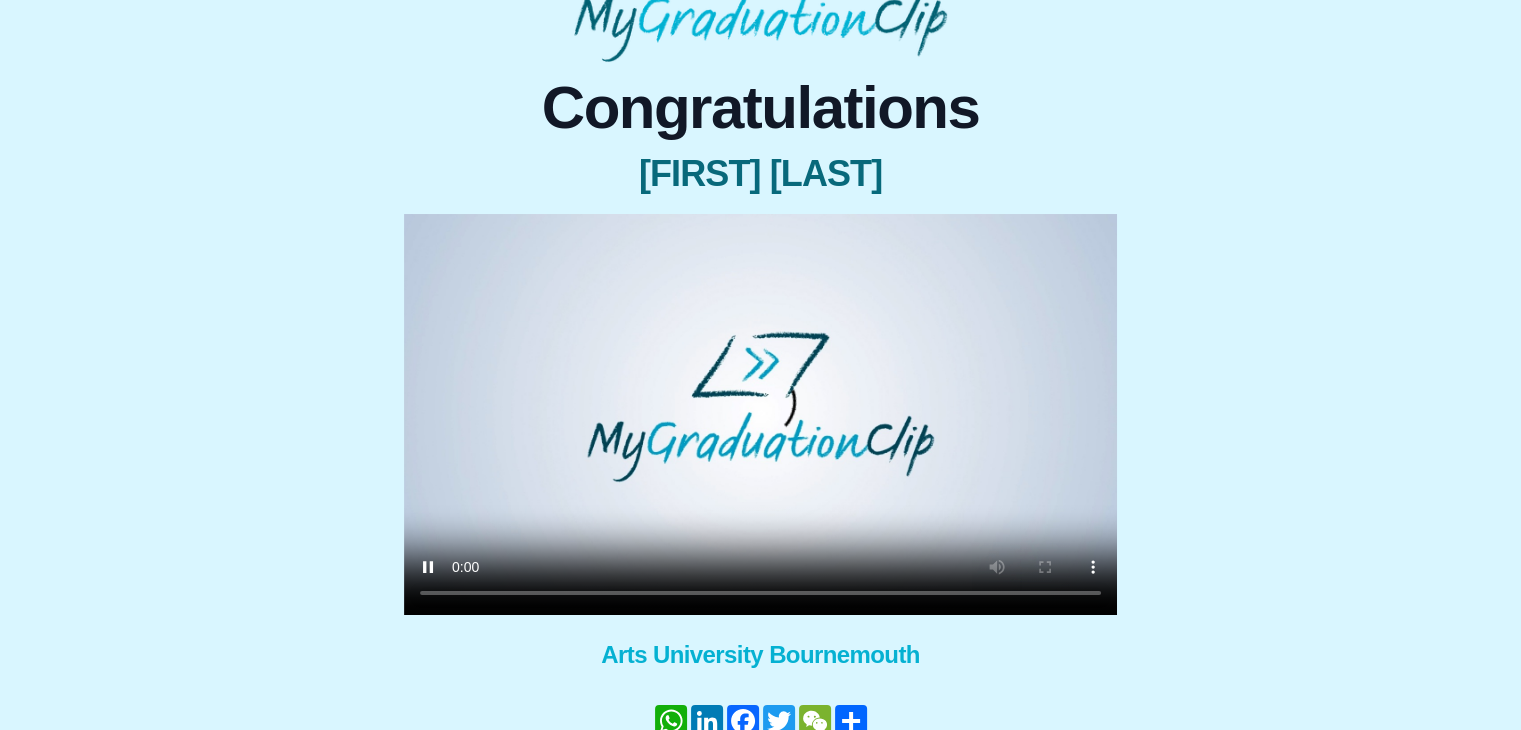 scroll, scrollTop: 134, scrollLeft: 0, axis: vertical 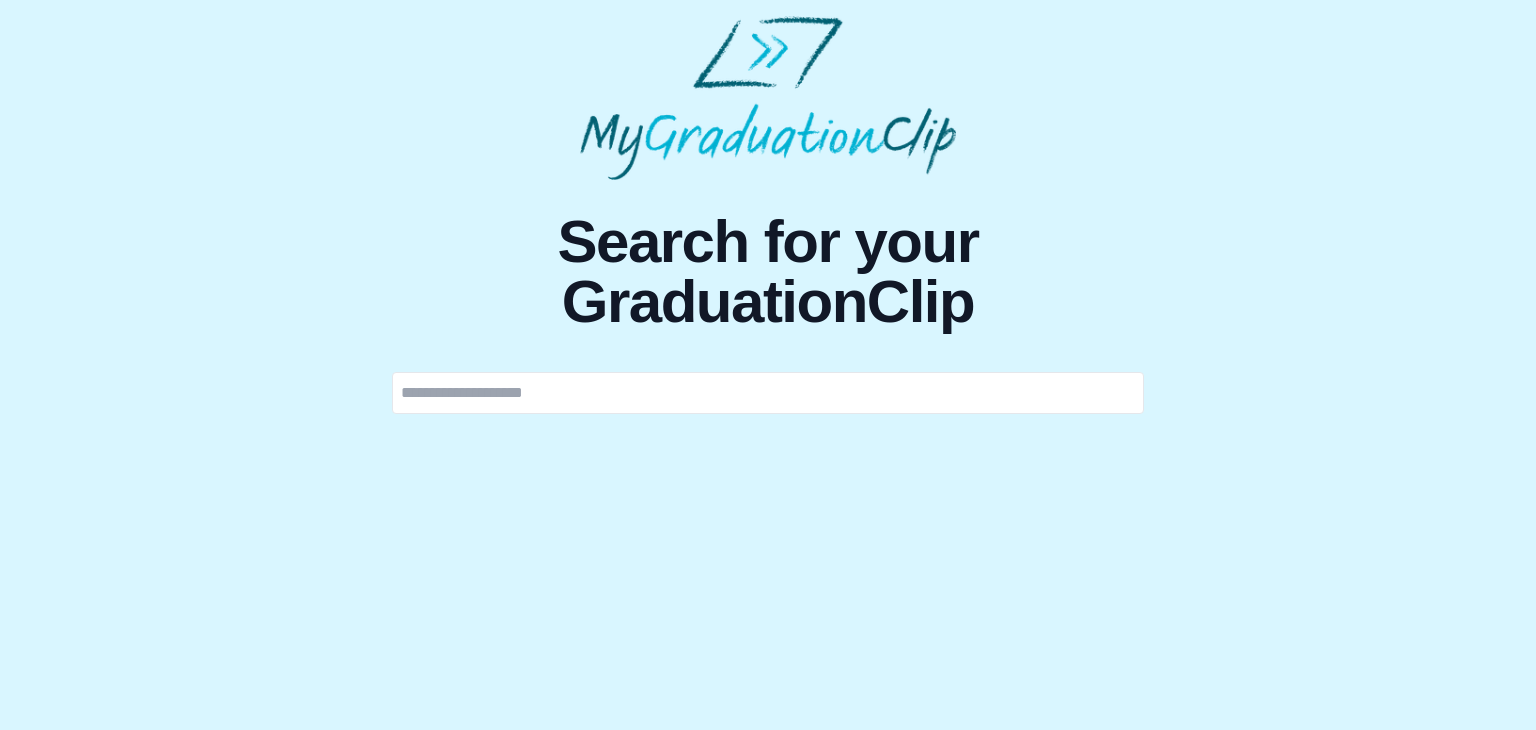 click at bounding box center (768, 393) 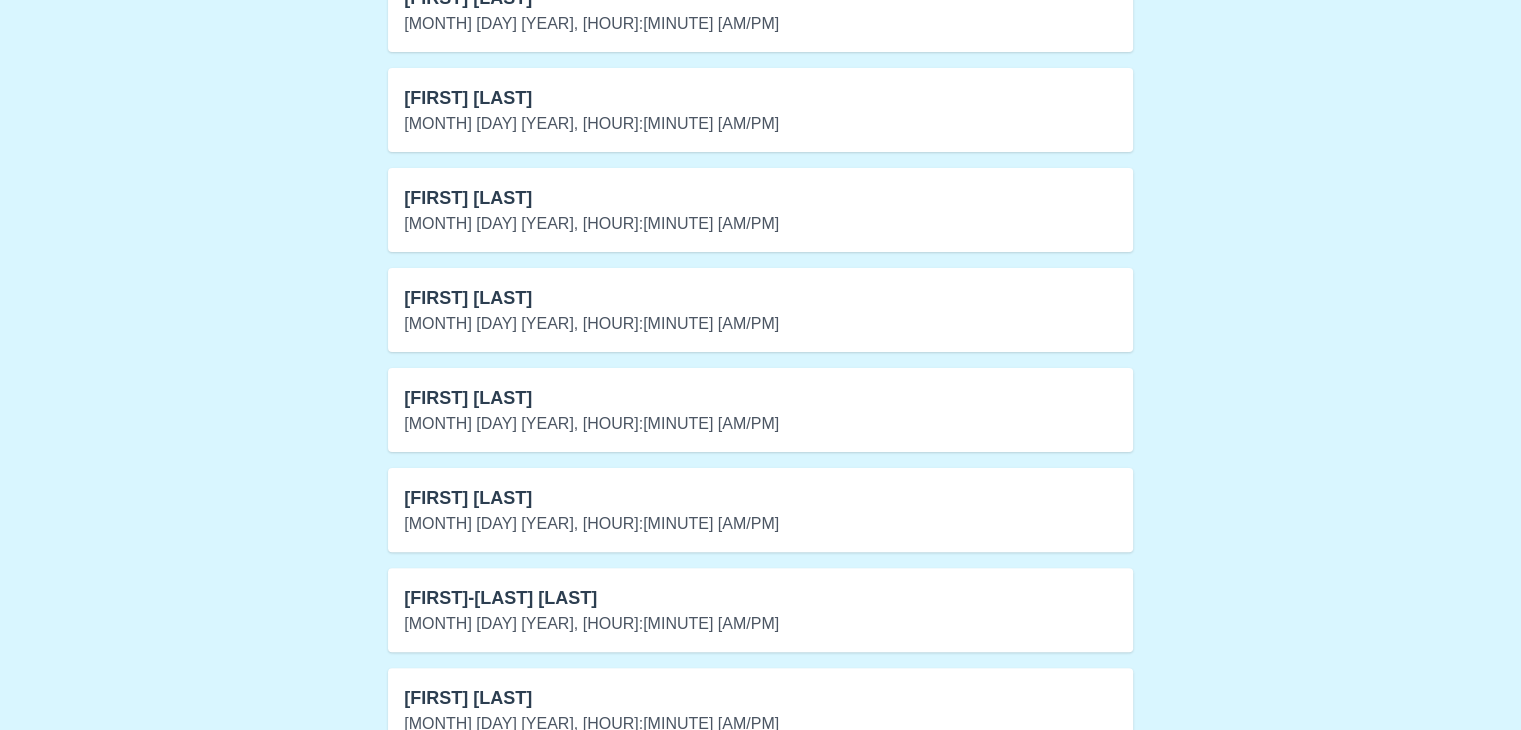 scroll, scrollTop: 0, scrollLeft: 0, axis: both 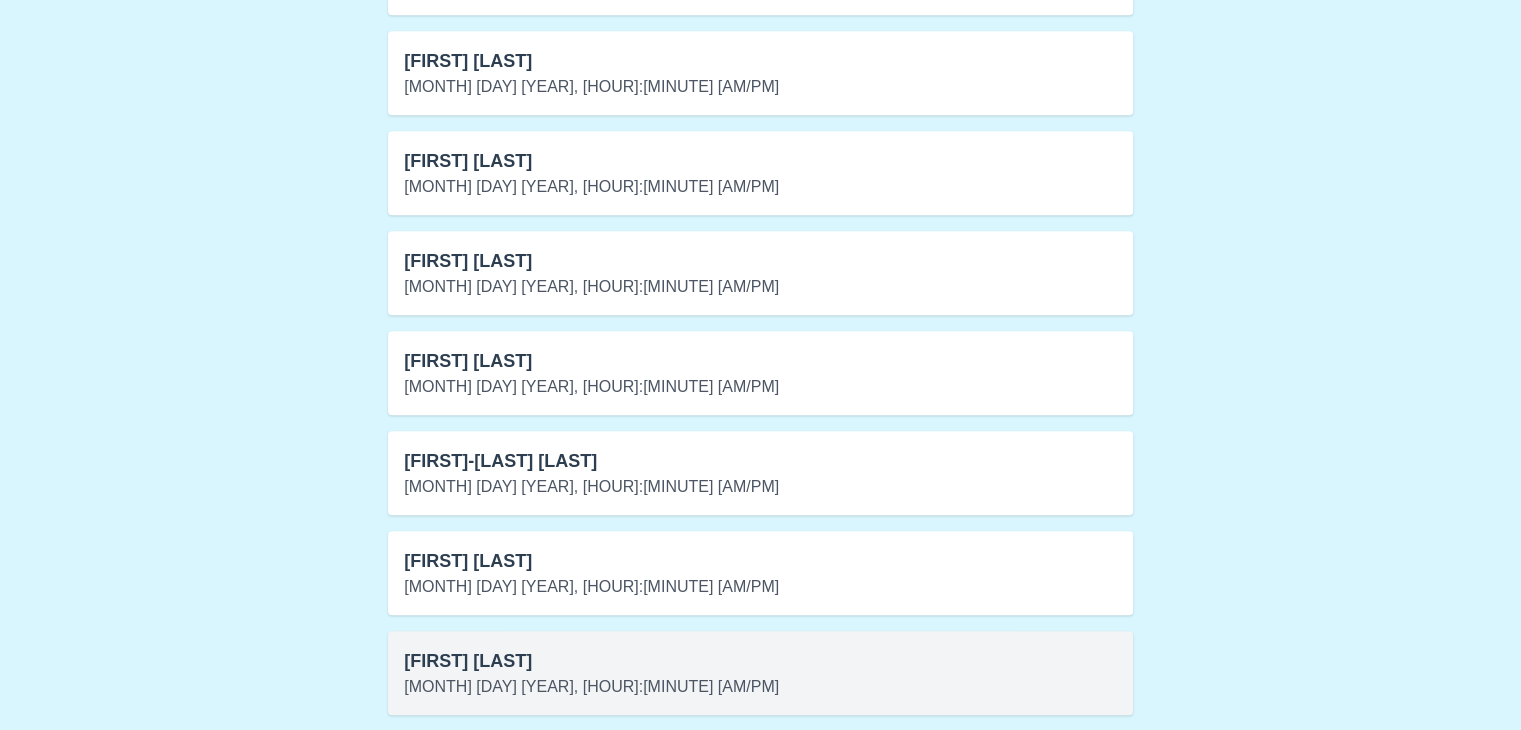 type on "***" 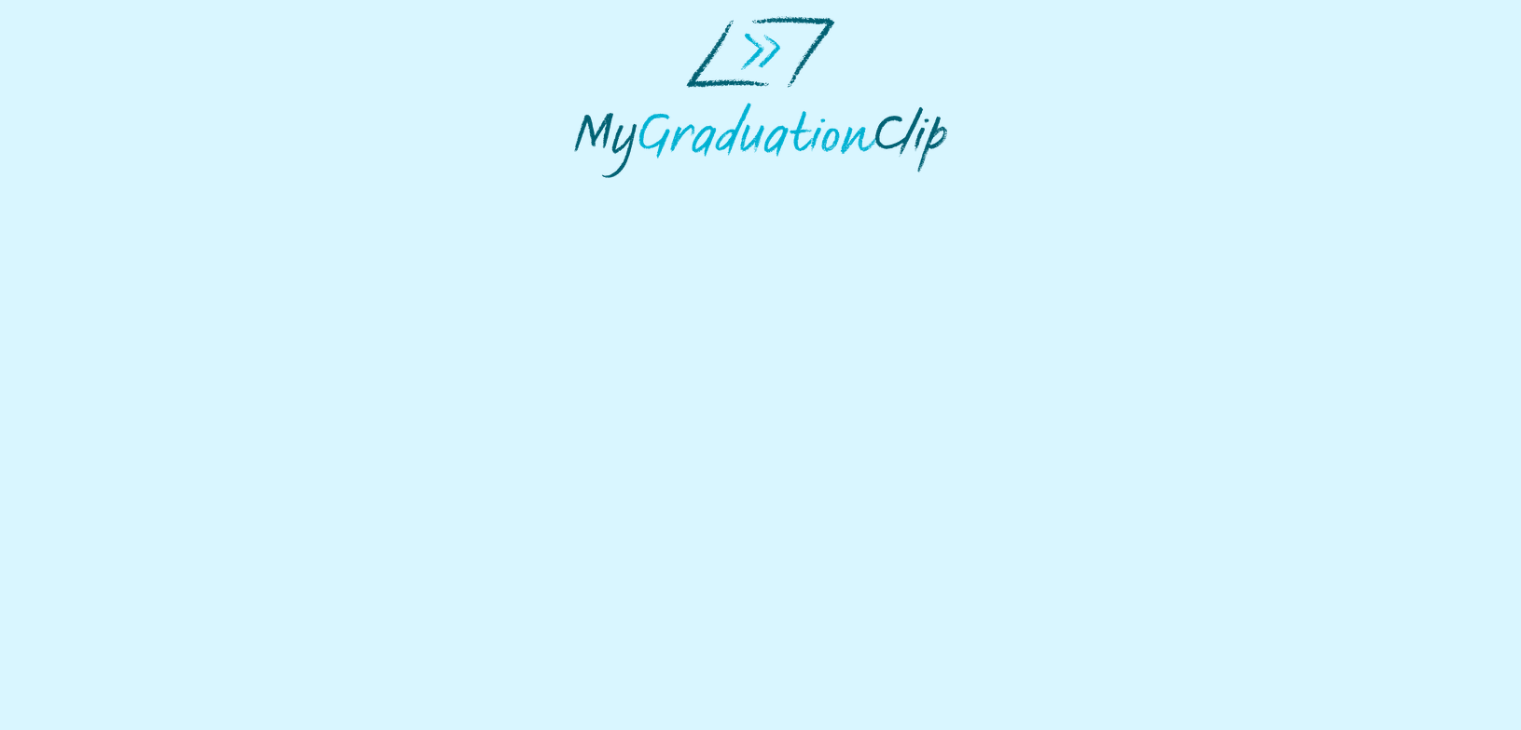 scroll, scrollTop: 0, scrollLeft: 0, axis: both 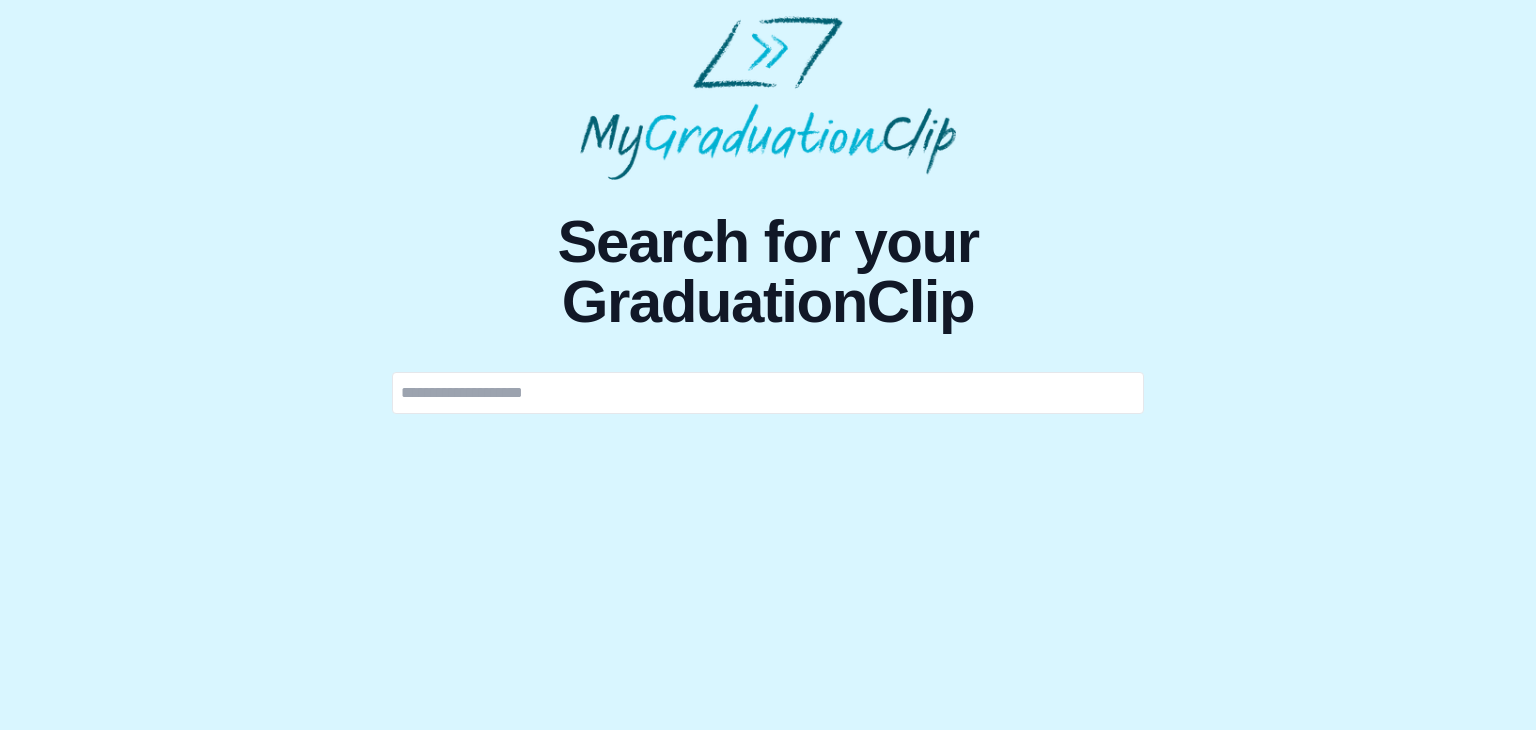 click at bounding box center [768, 393] 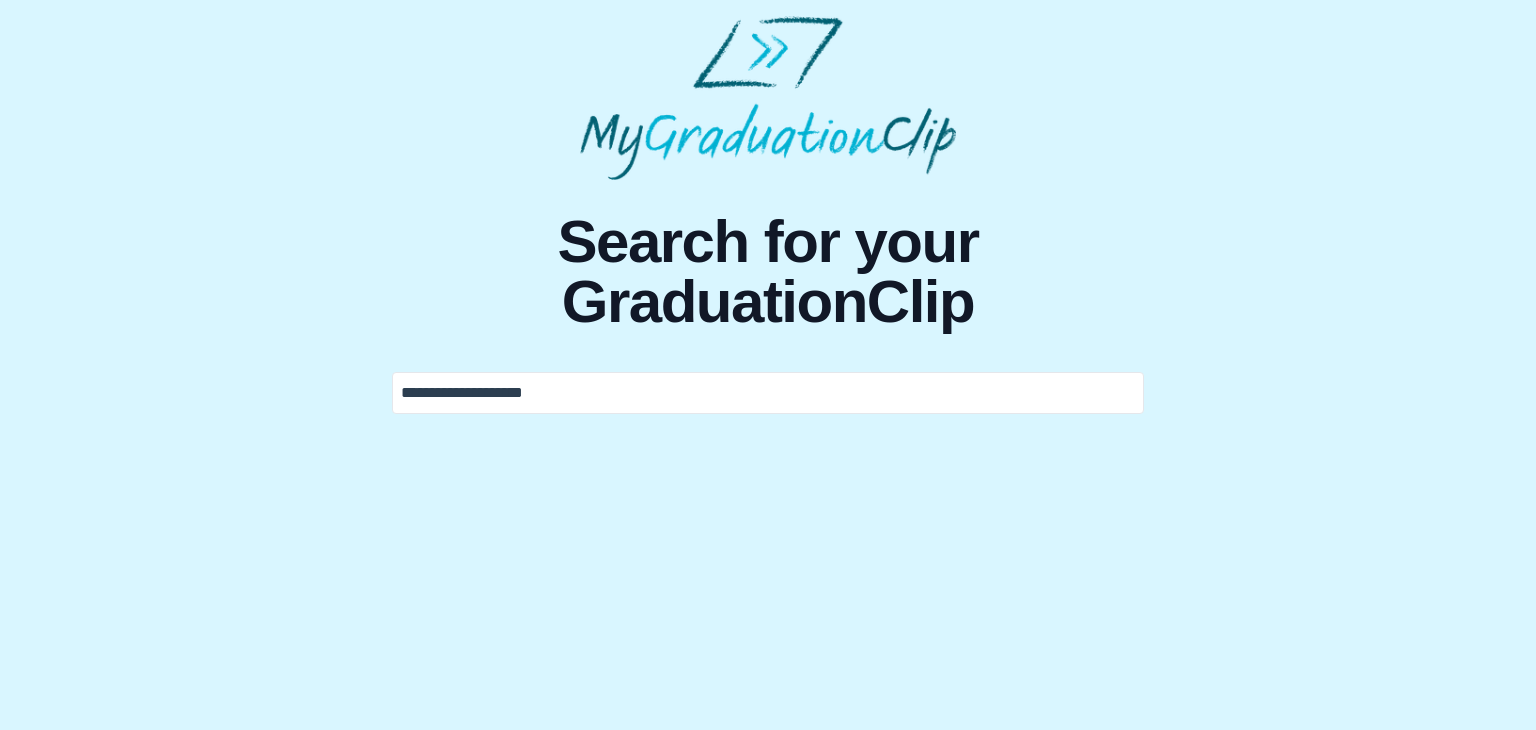 type on "**********" 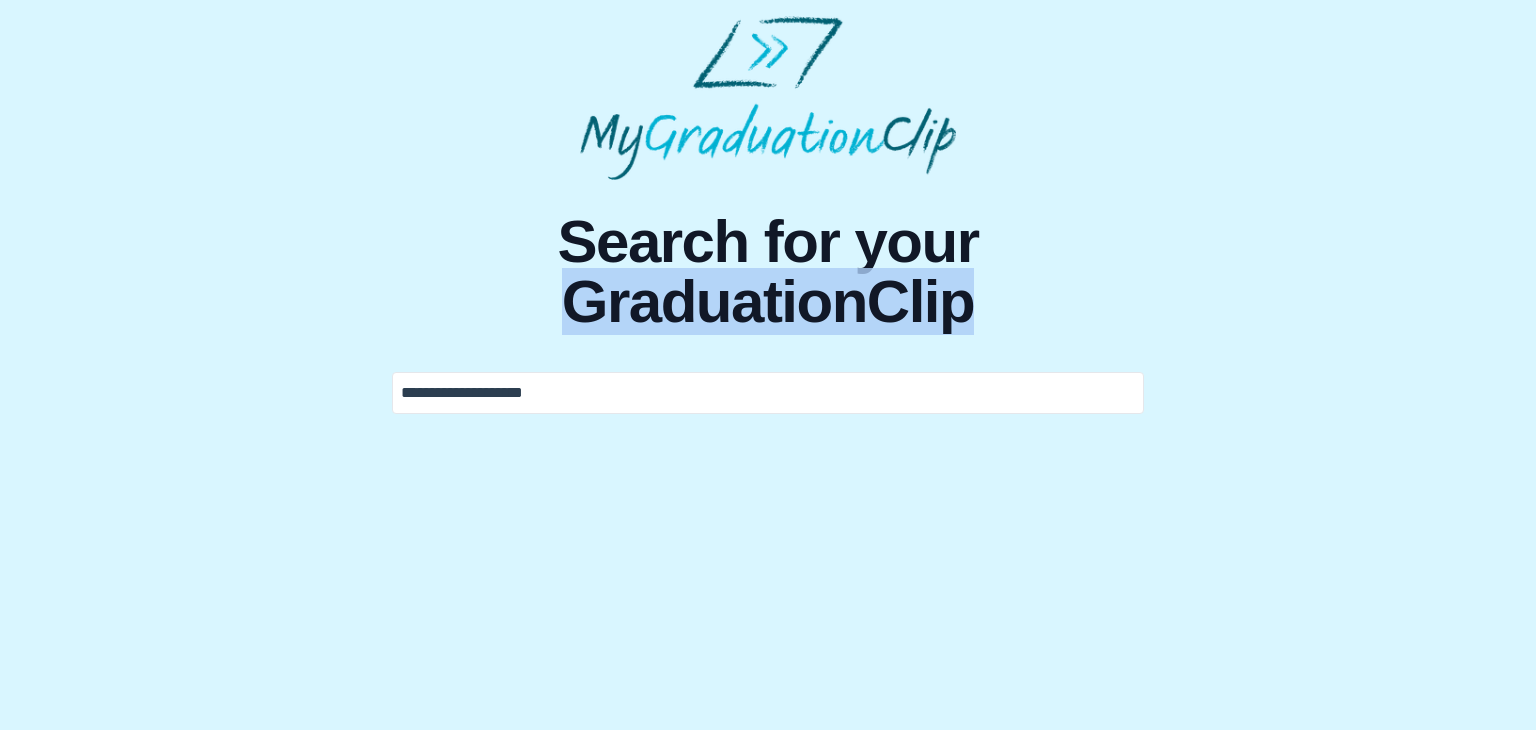 drag, startPoint x: 1535, startPoint y: 213, endPoint x: 1519, endPoint y: 315, distance: 103.24728 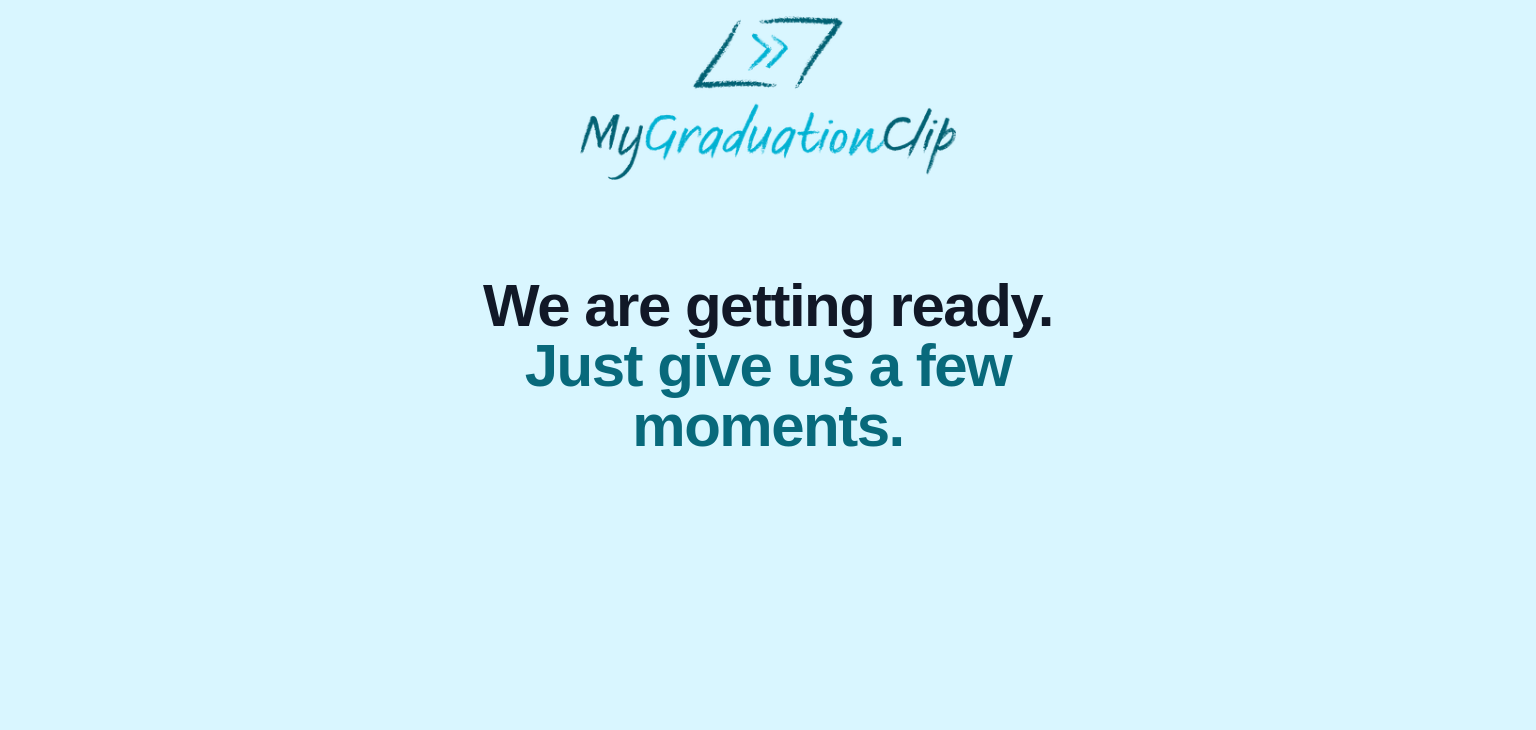 scroll, scrollTop: 0, scrollLeft: 0, axis: both 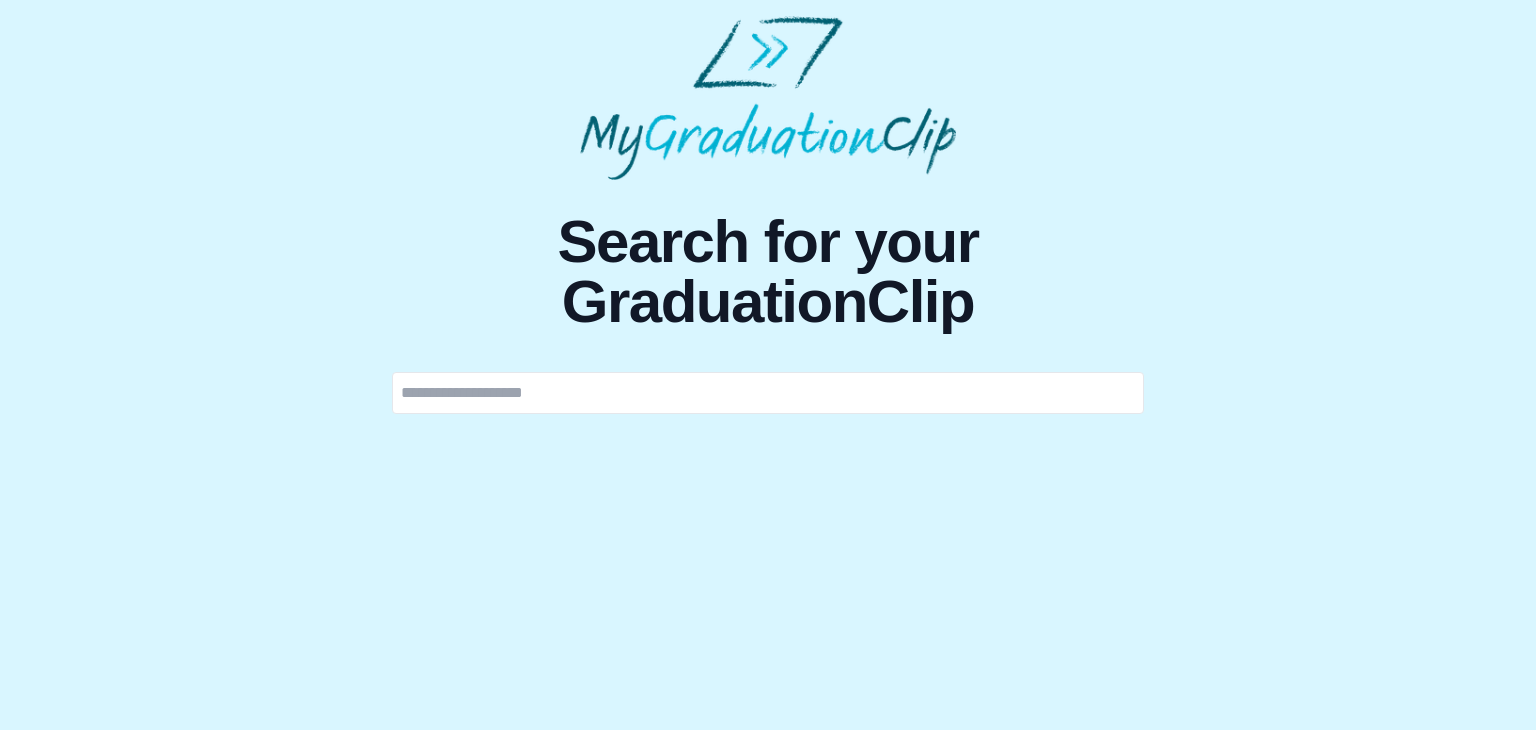 click at bounding box center [768, 393] 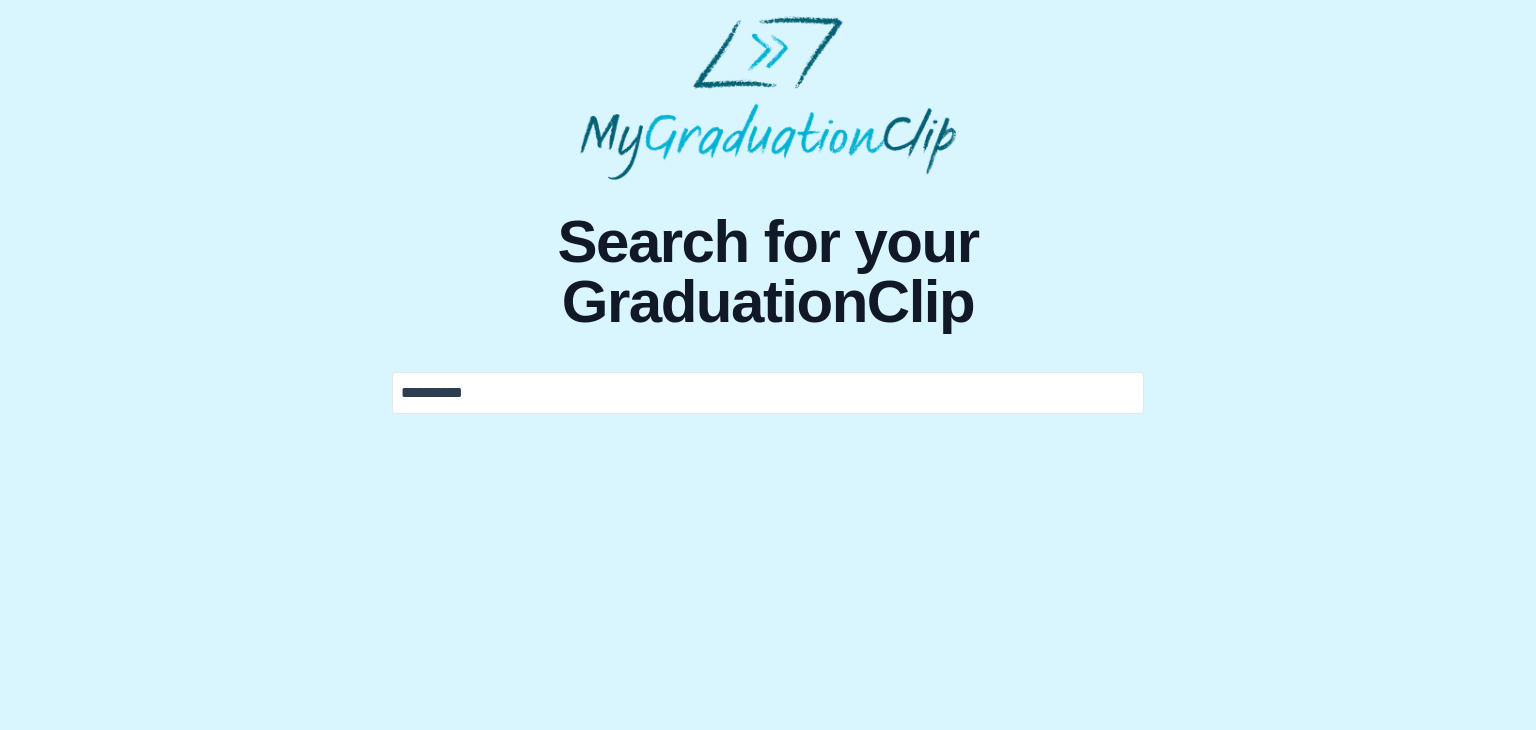 type on "*********" 